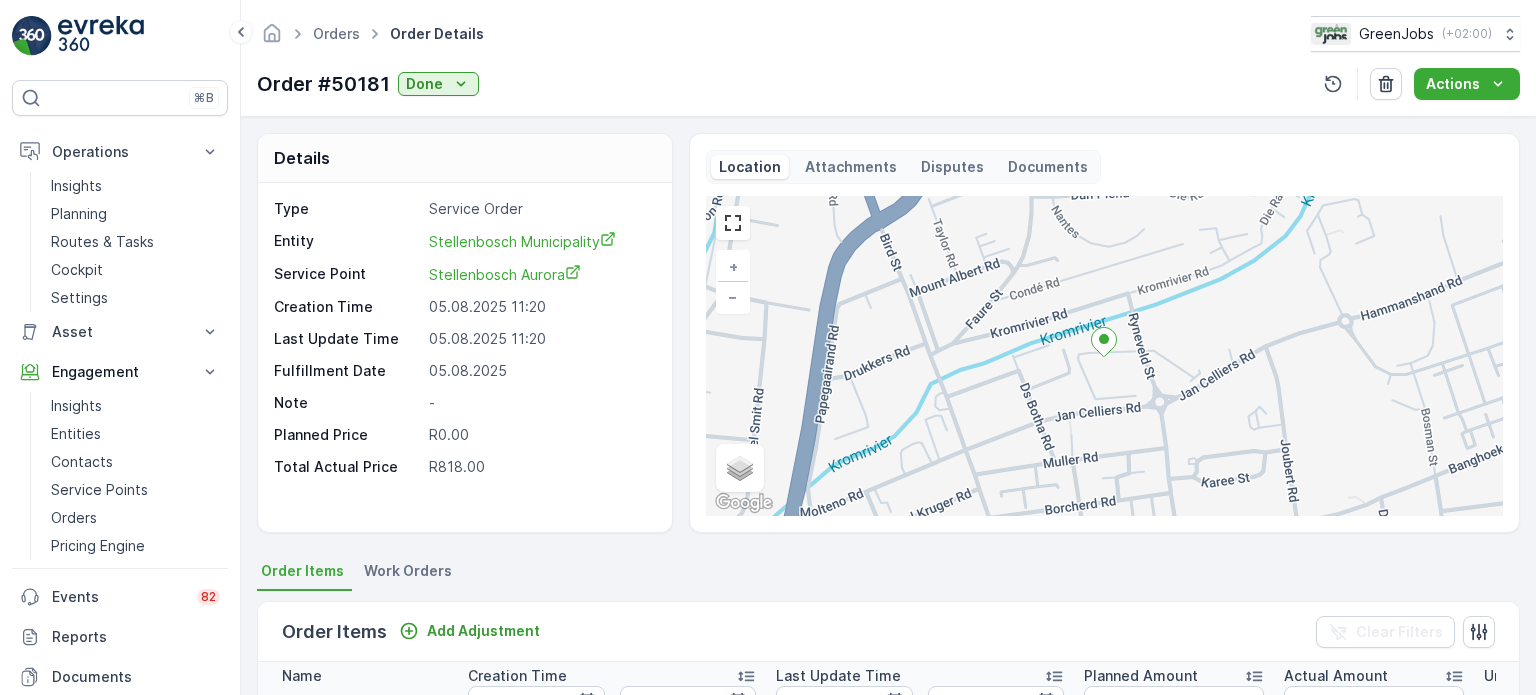 scroll, scrollTop: 0, scrollLeft: 0, axis: both 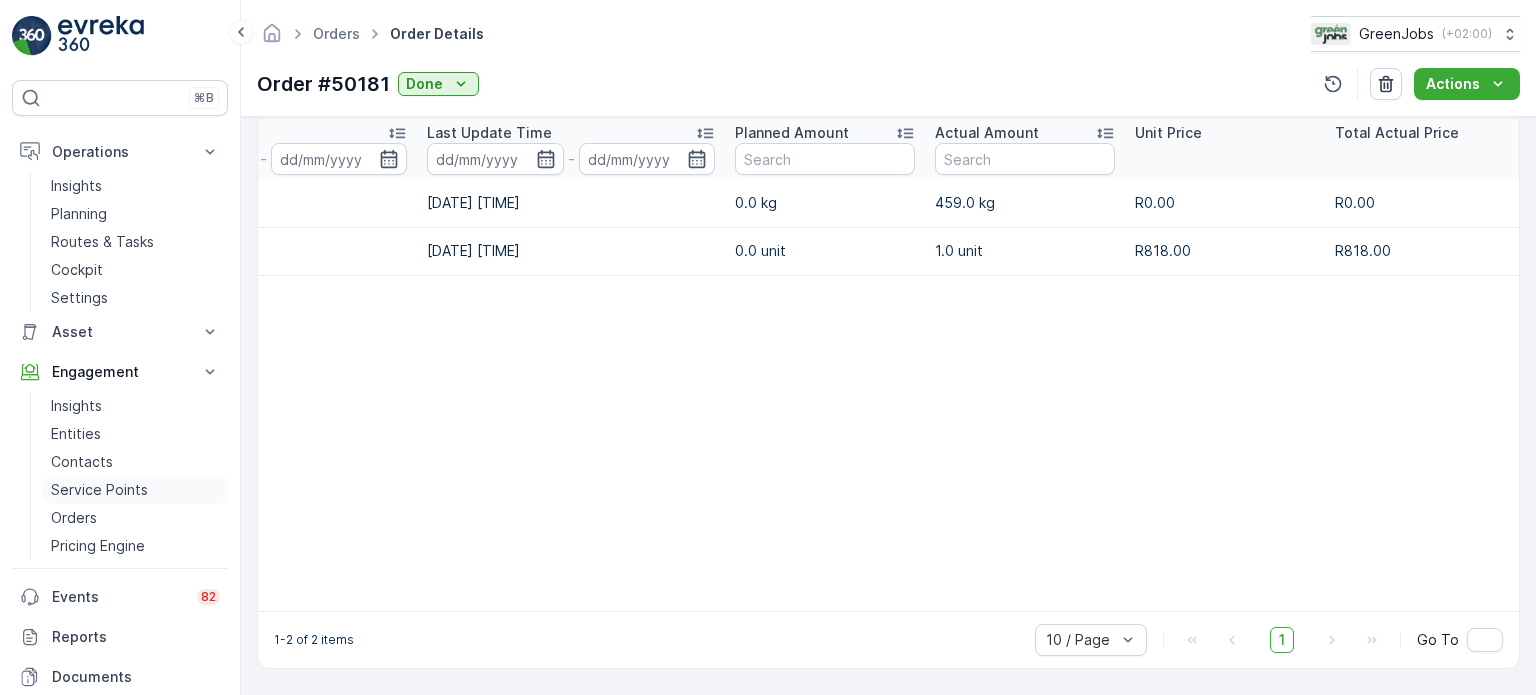 click on "Service Points" at bounding box center (99, 490) 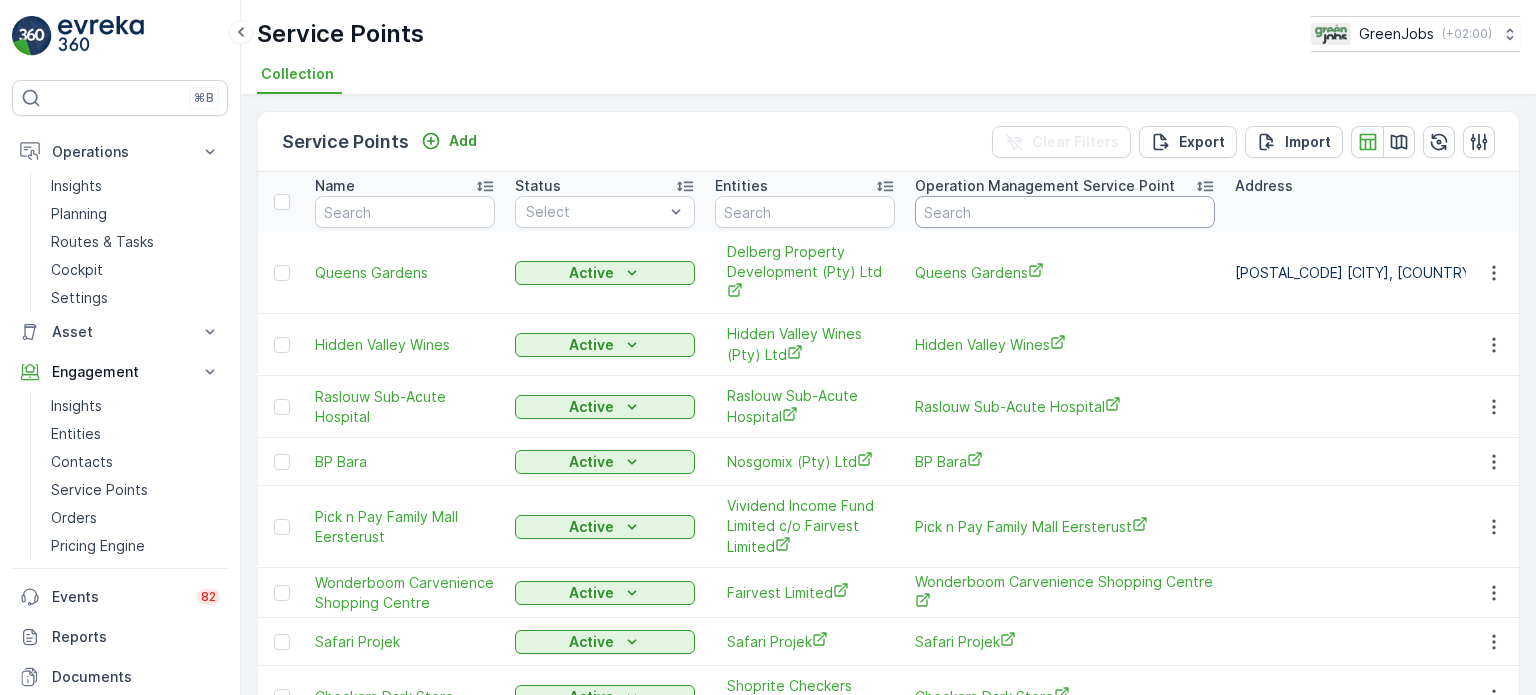 click at bounding box center [1065, 212] 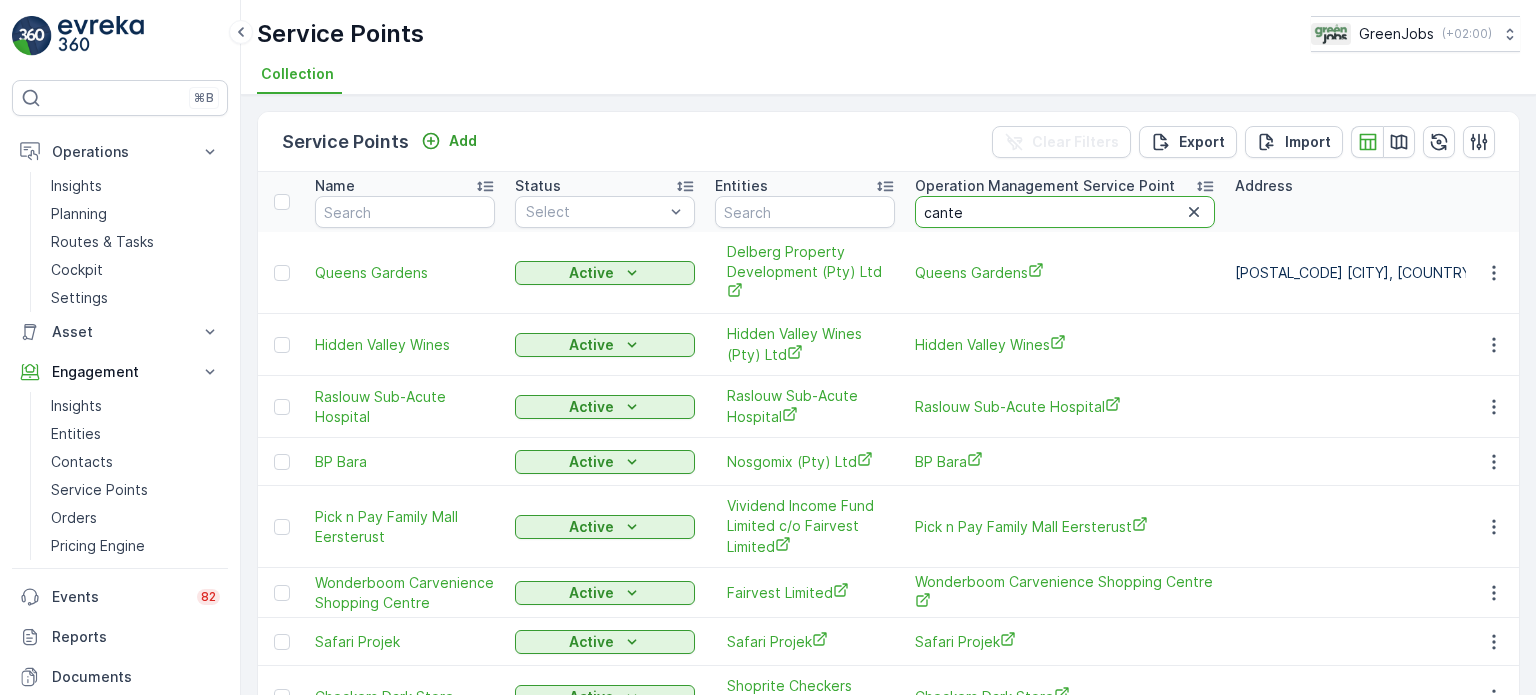 type on "canter" 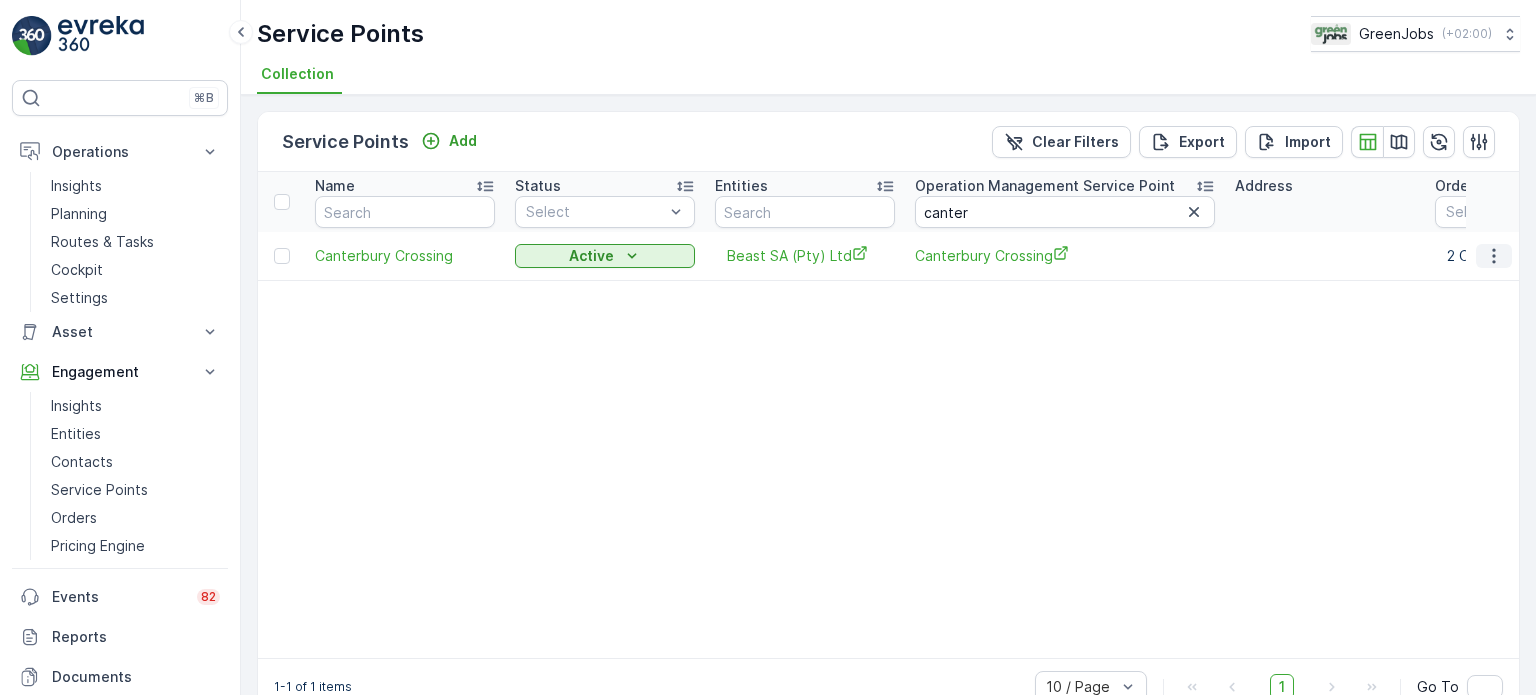 click 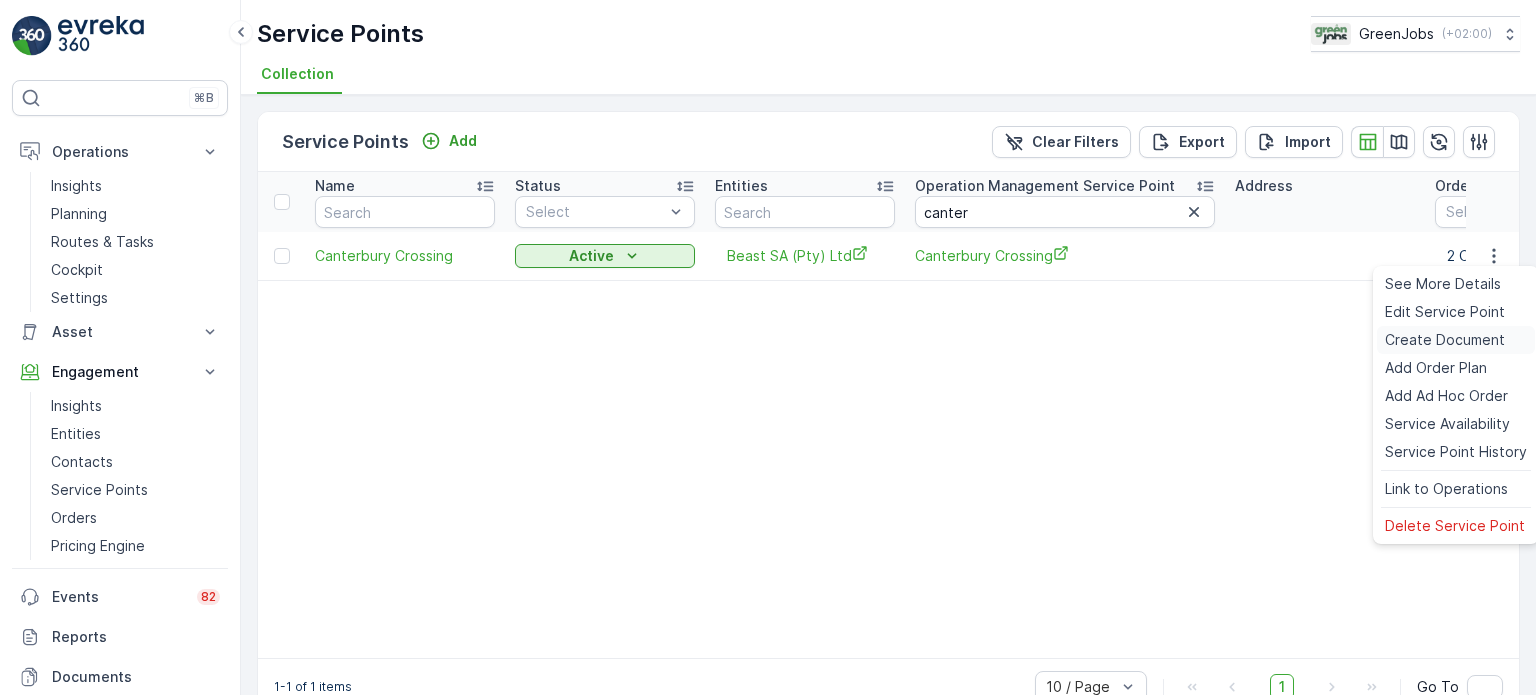 click on "Create Document" at bounding box center [1445, 340] 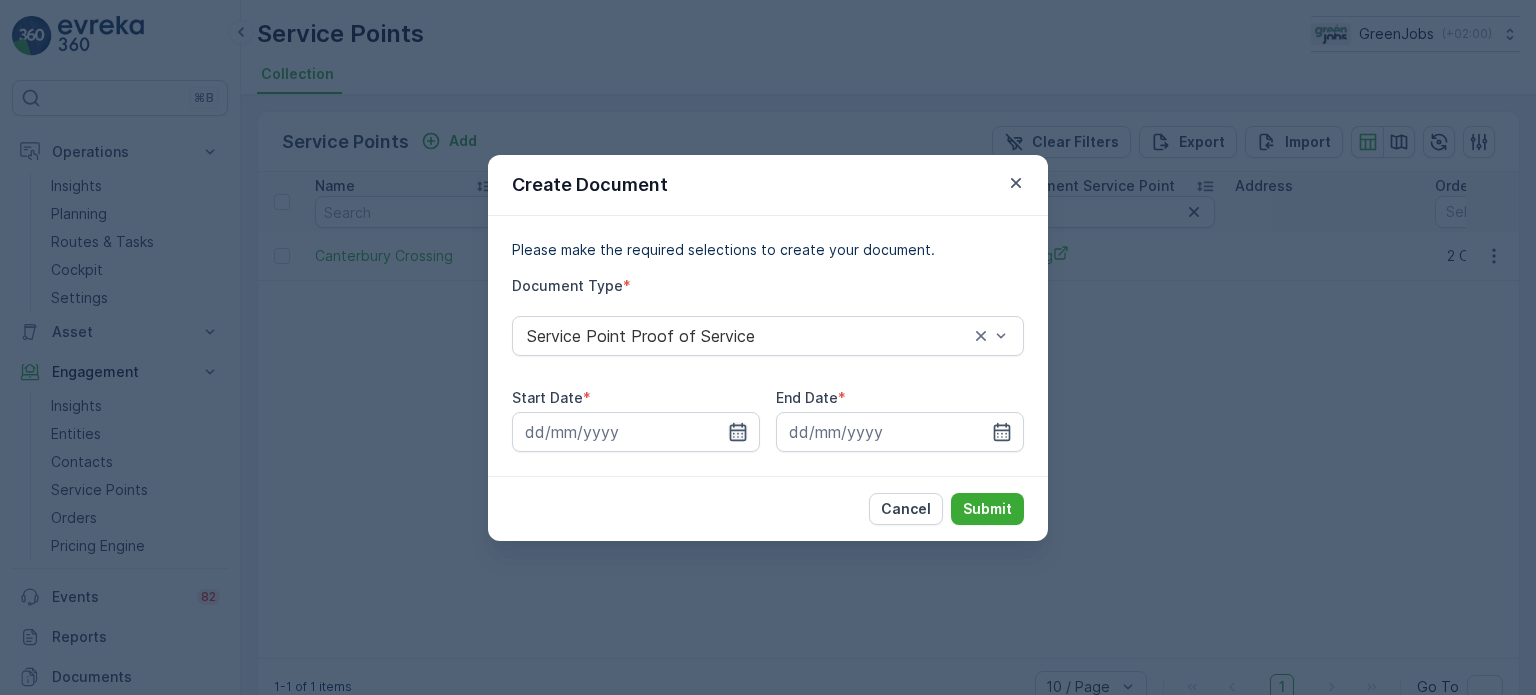 click 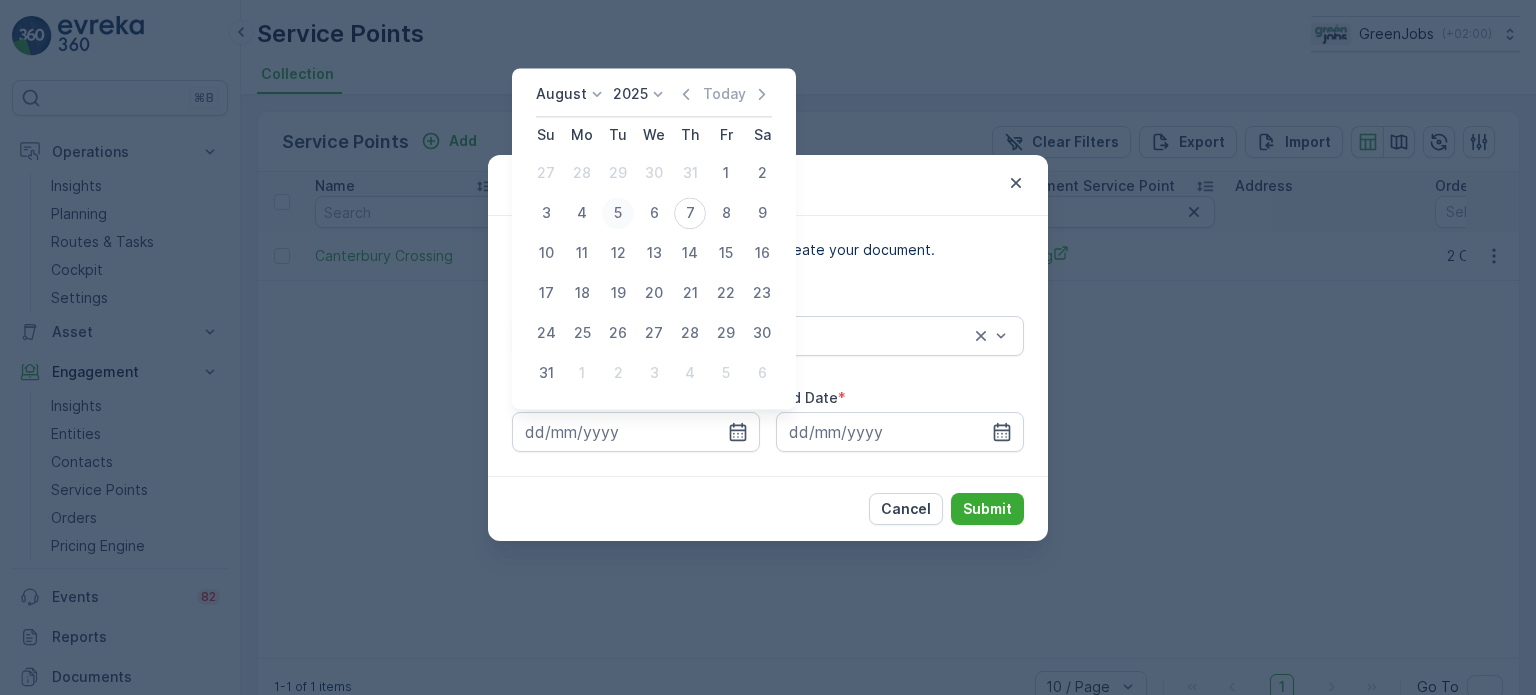 click on "5" at bounding box center [618, 213] 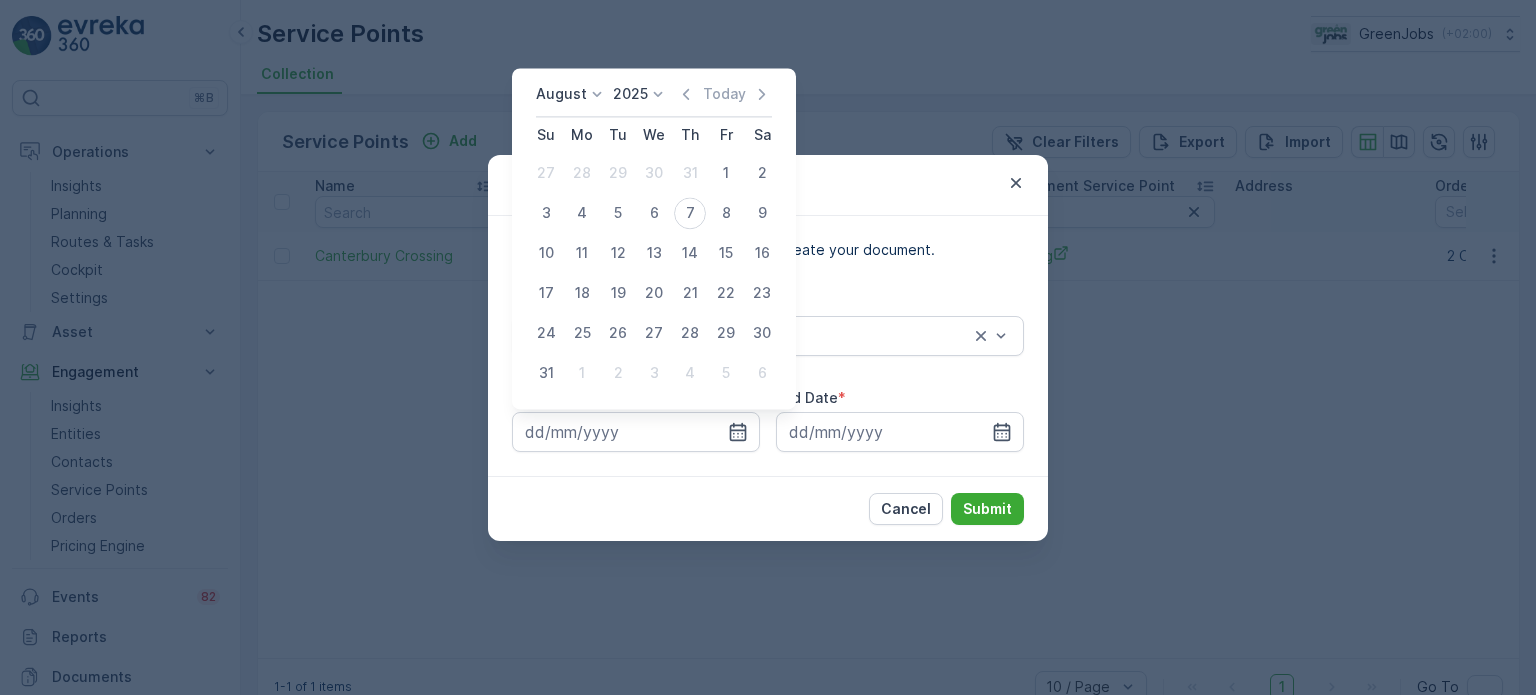 type on "05.08.2025" 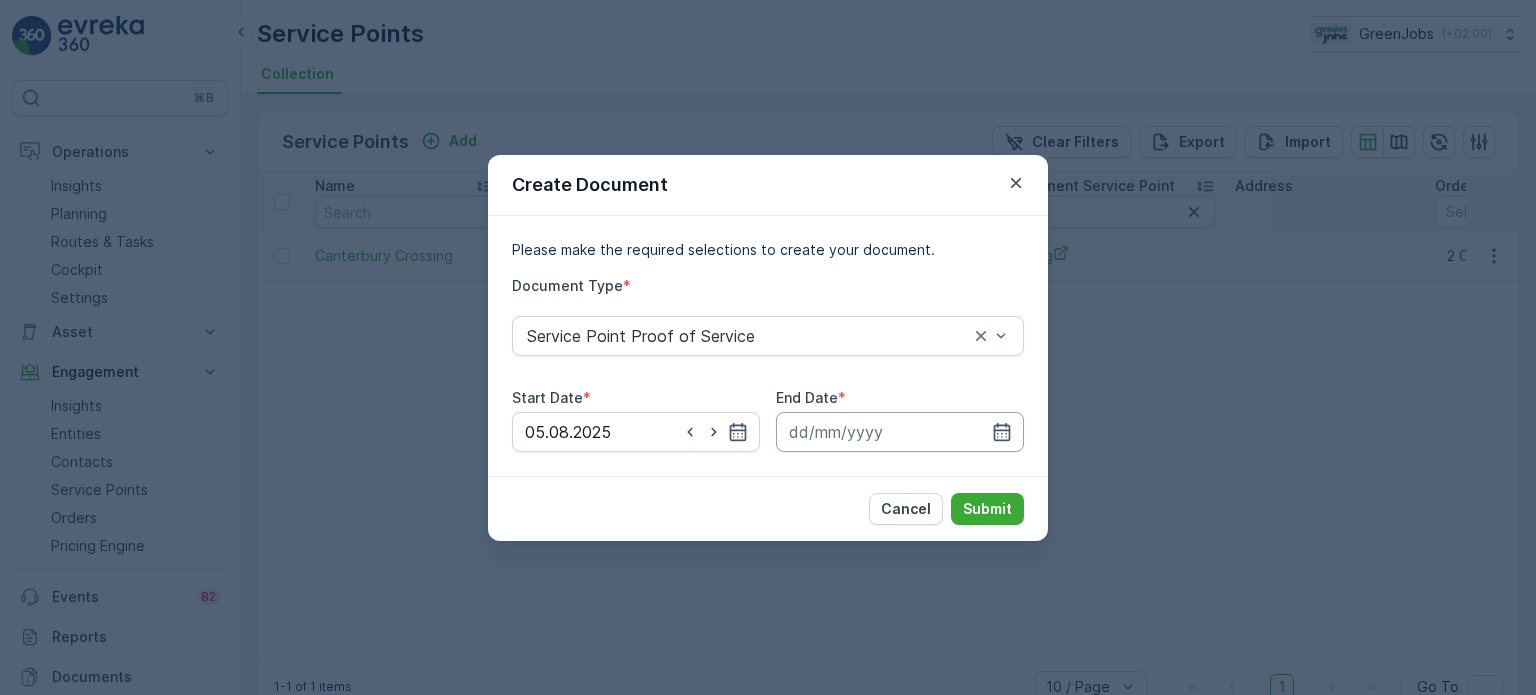 click at bounding box center [900, 432] 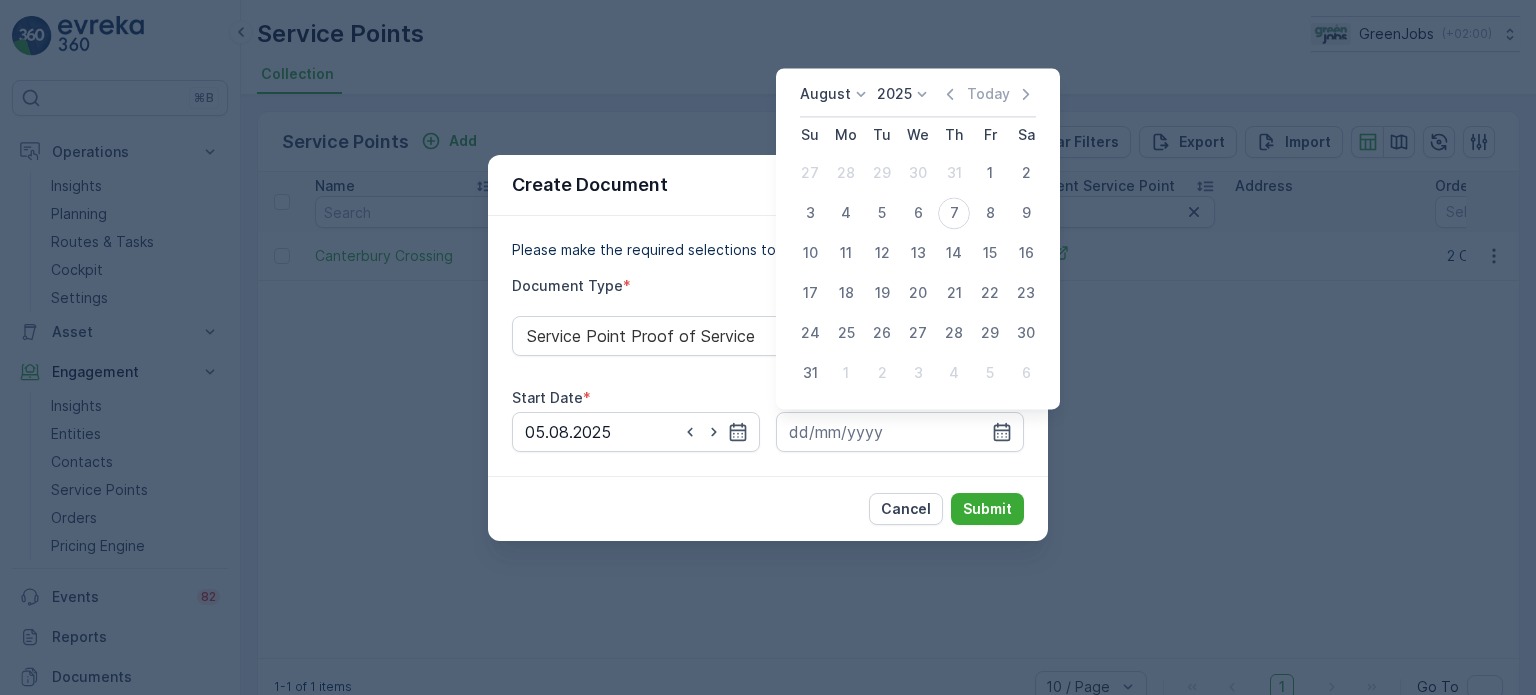 click on "5" at bounding box center [882, 213] 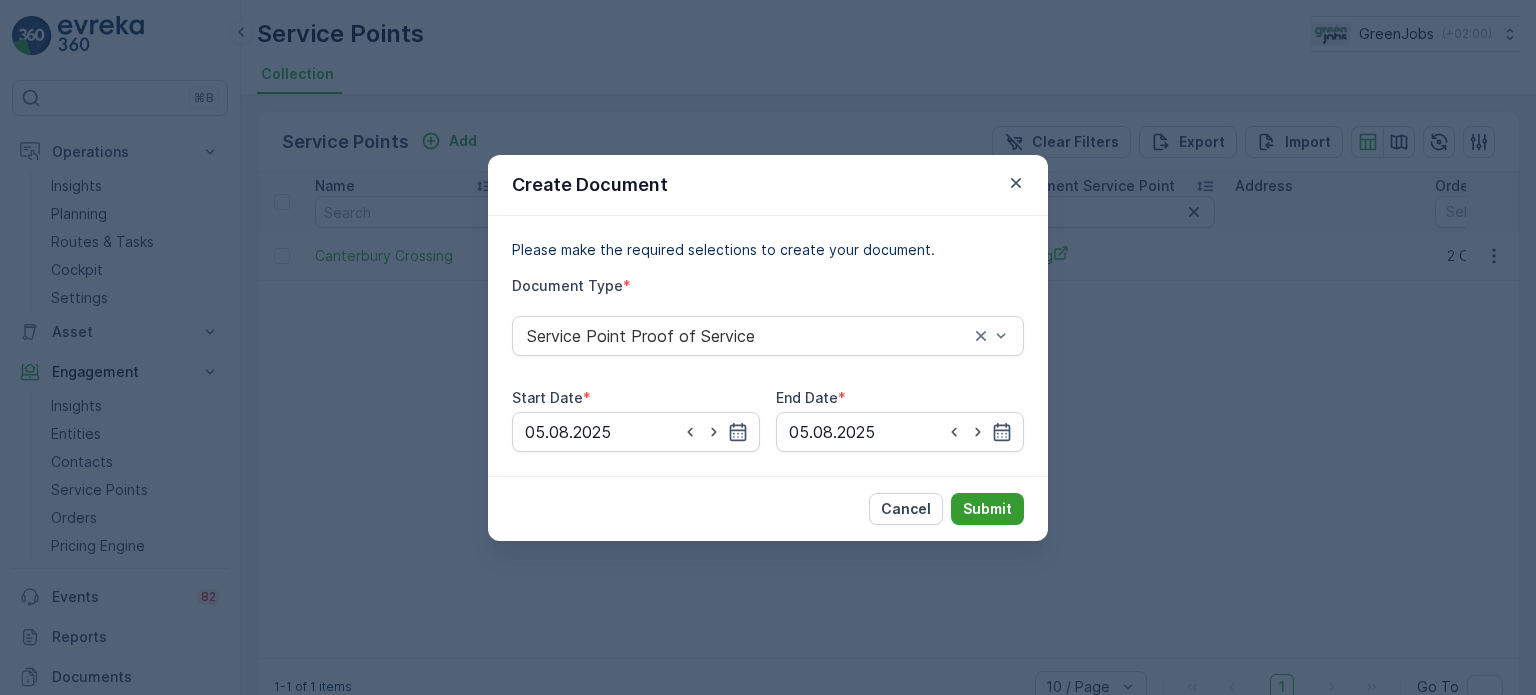 click on "Submit" at bounding box center (987, 509) 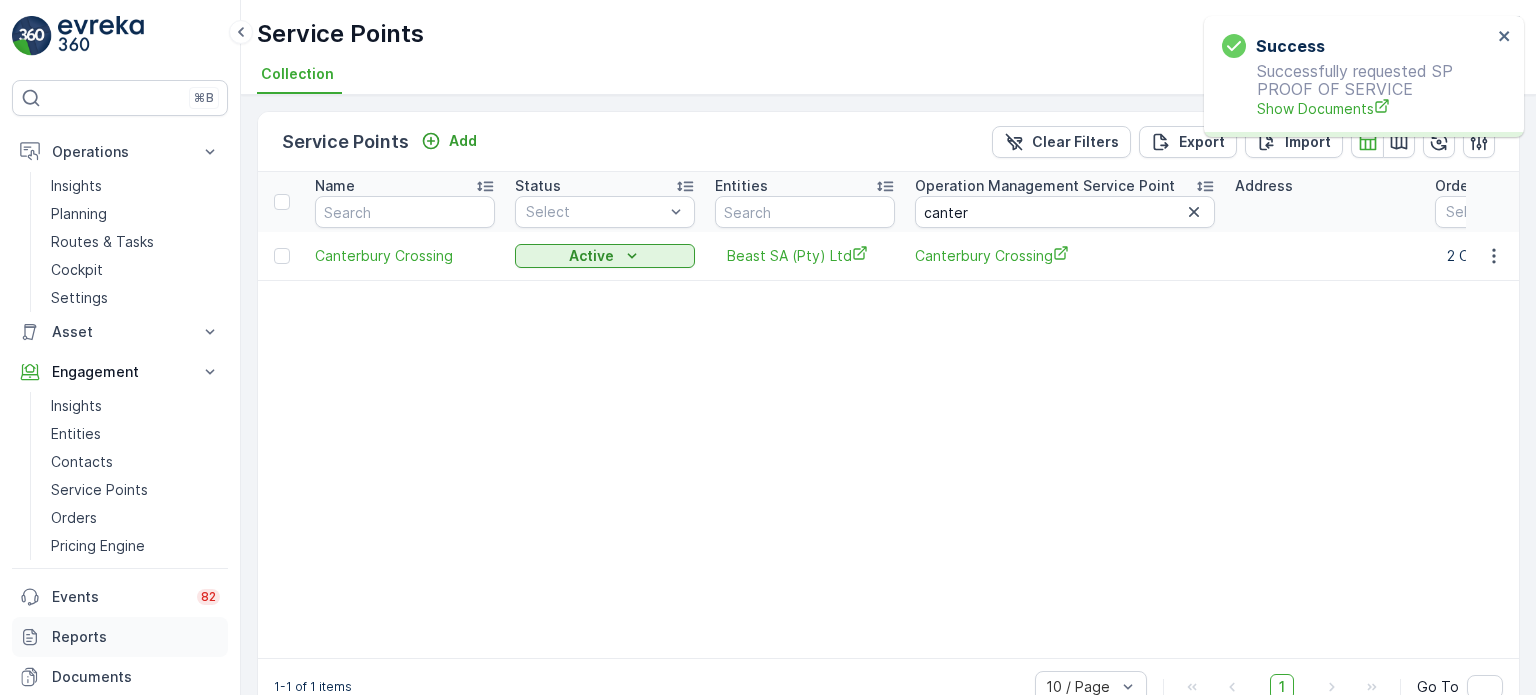 scroll, scrollTop: 98, scrollLeft: 0, axis: vertical 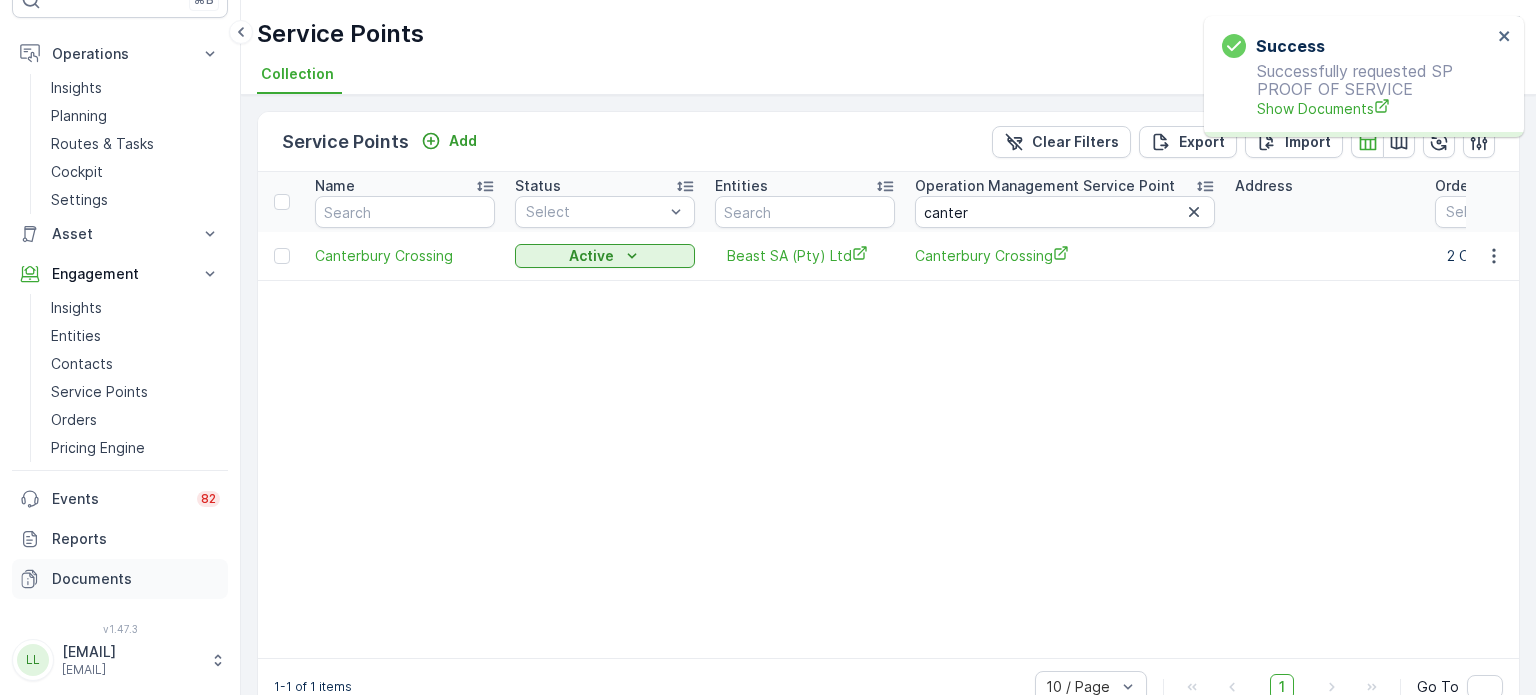 click on "Documents" at bounding box center [136, 579] 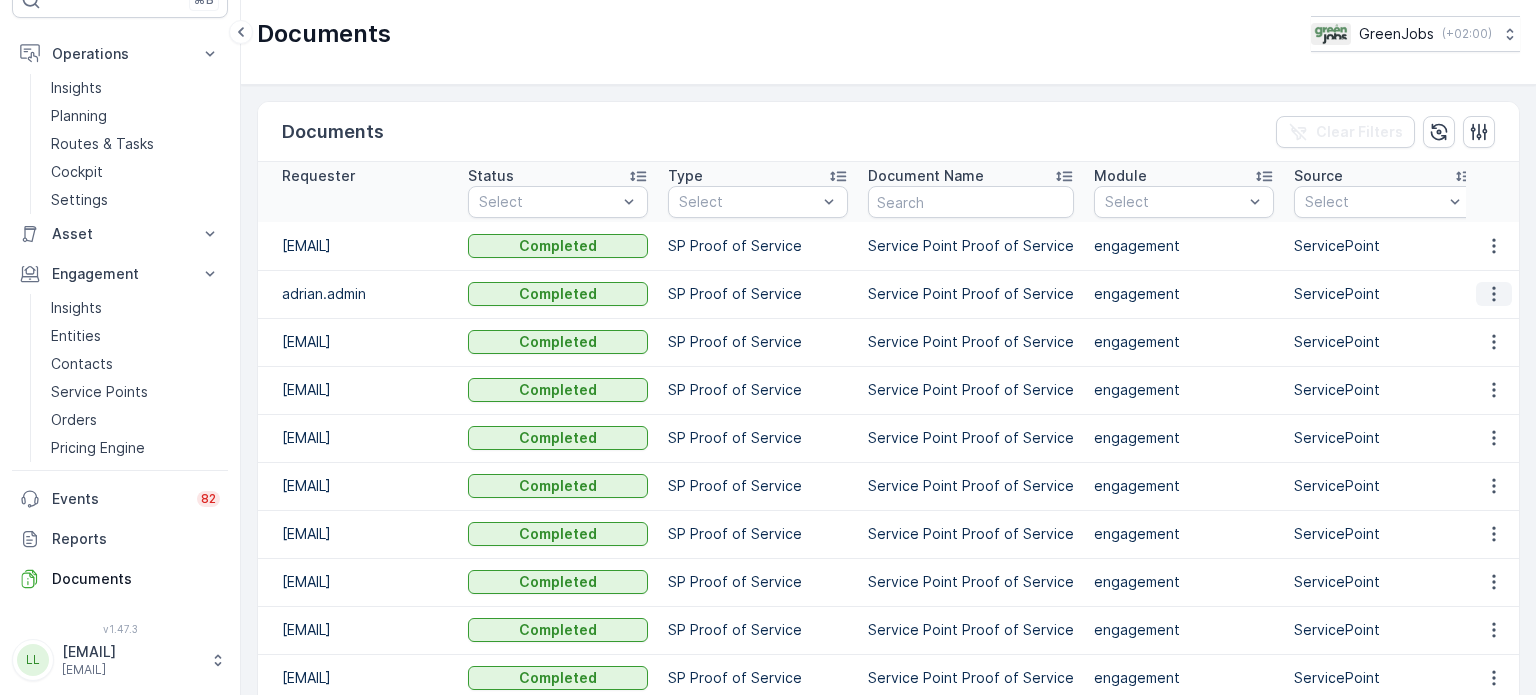 drag, startPoint x: 1489, startPoint y: 248, endPoint x: 1474, endPoint y: 299, distance: 53.160137 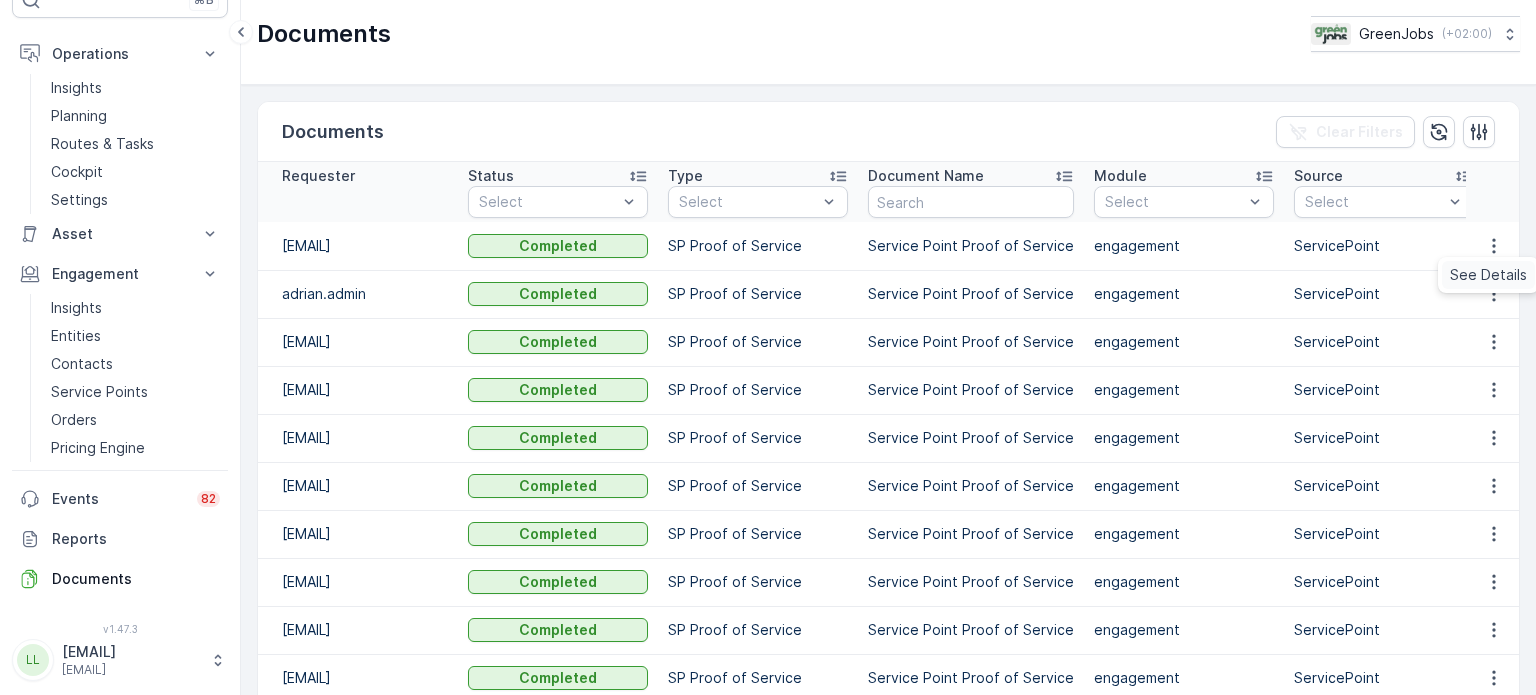 click on "See Details" at bounding box center [1488, 275] 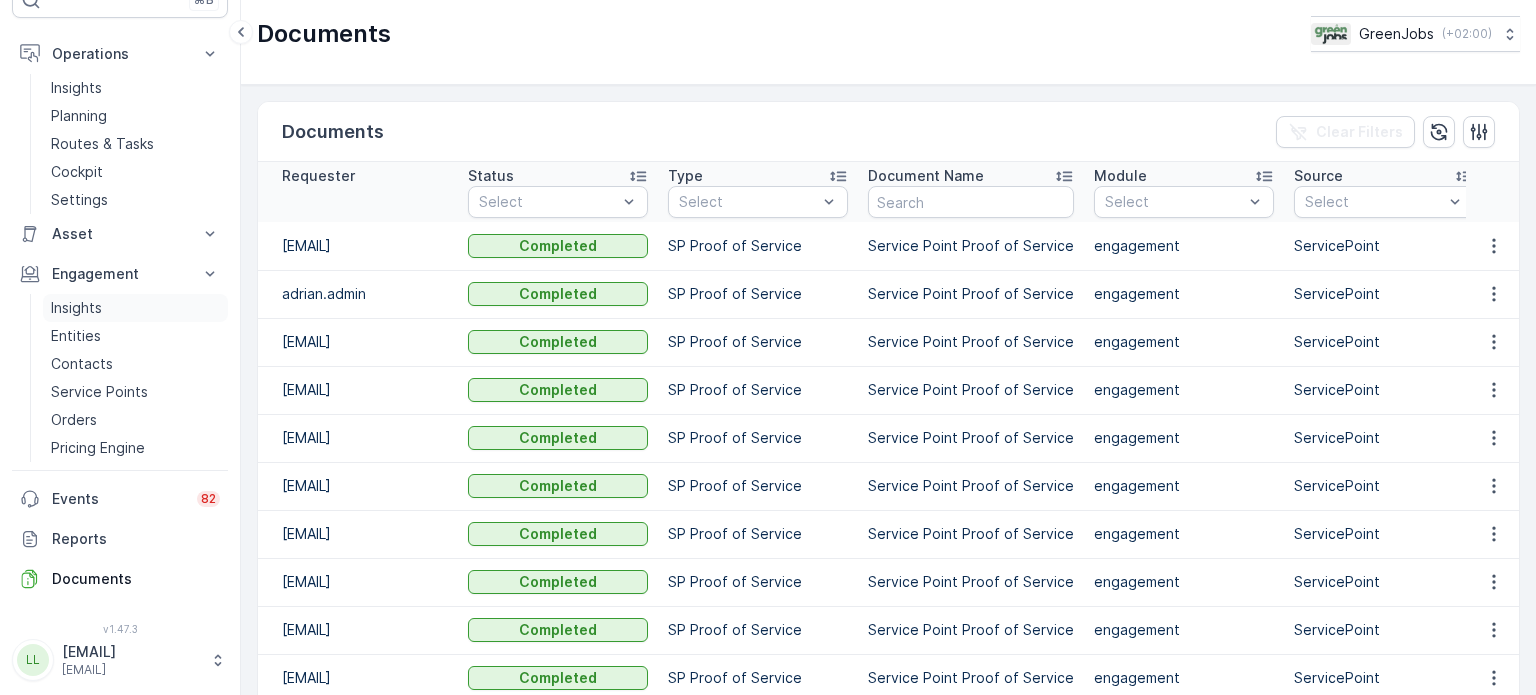 drag, startPoint x: 81, startPoint y: 293, endPoint x: 80, endPoint y: 303, distance: 10.049875 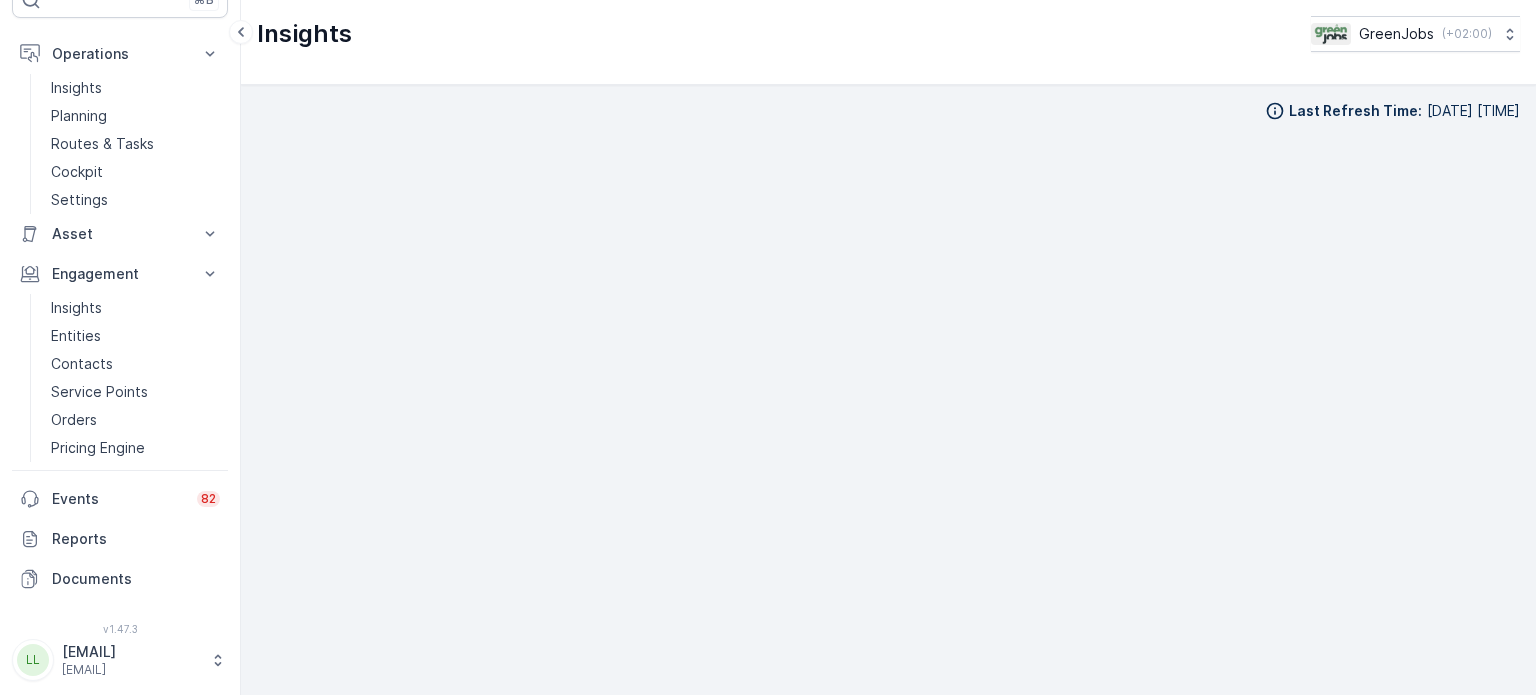 scroll, scrollTop: 16, scrollLeft: 0, axis: vertical 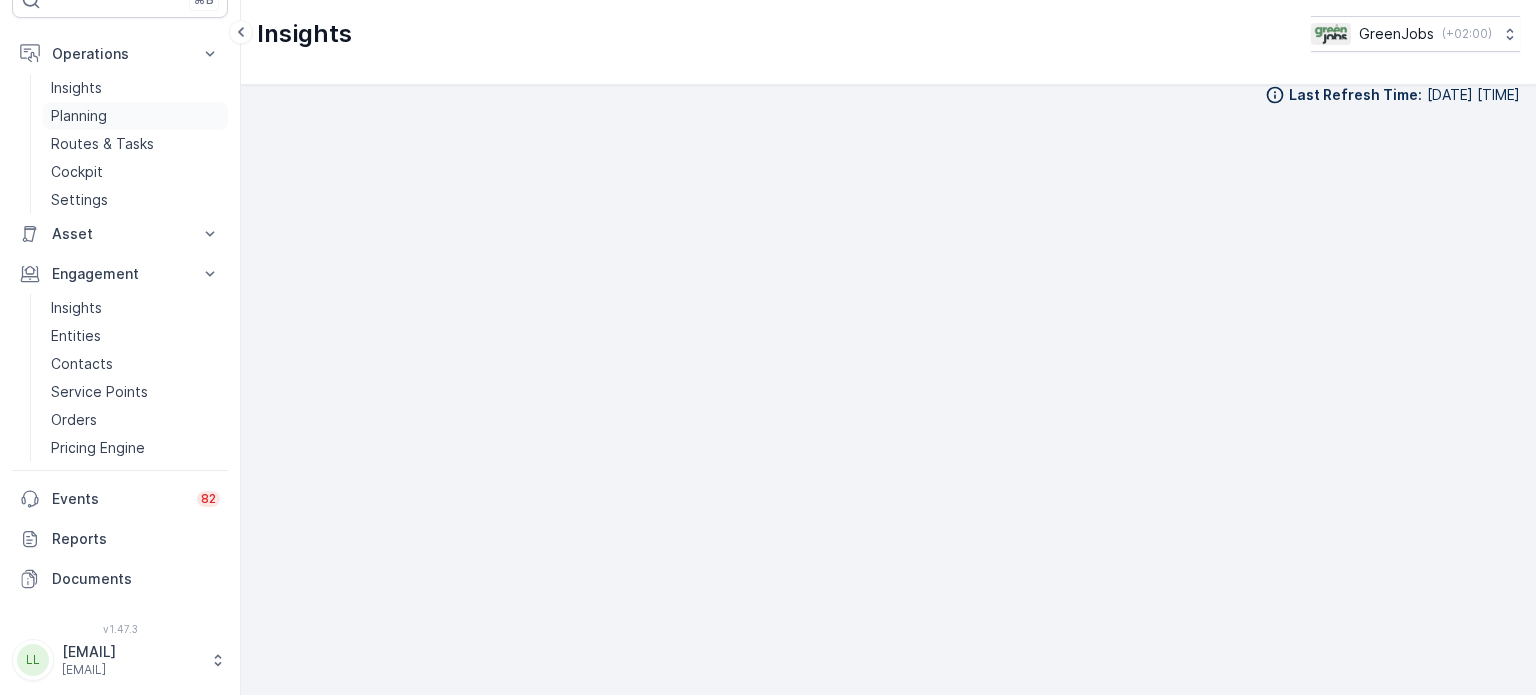 click on "Planning" at bounding box center [79, 116] 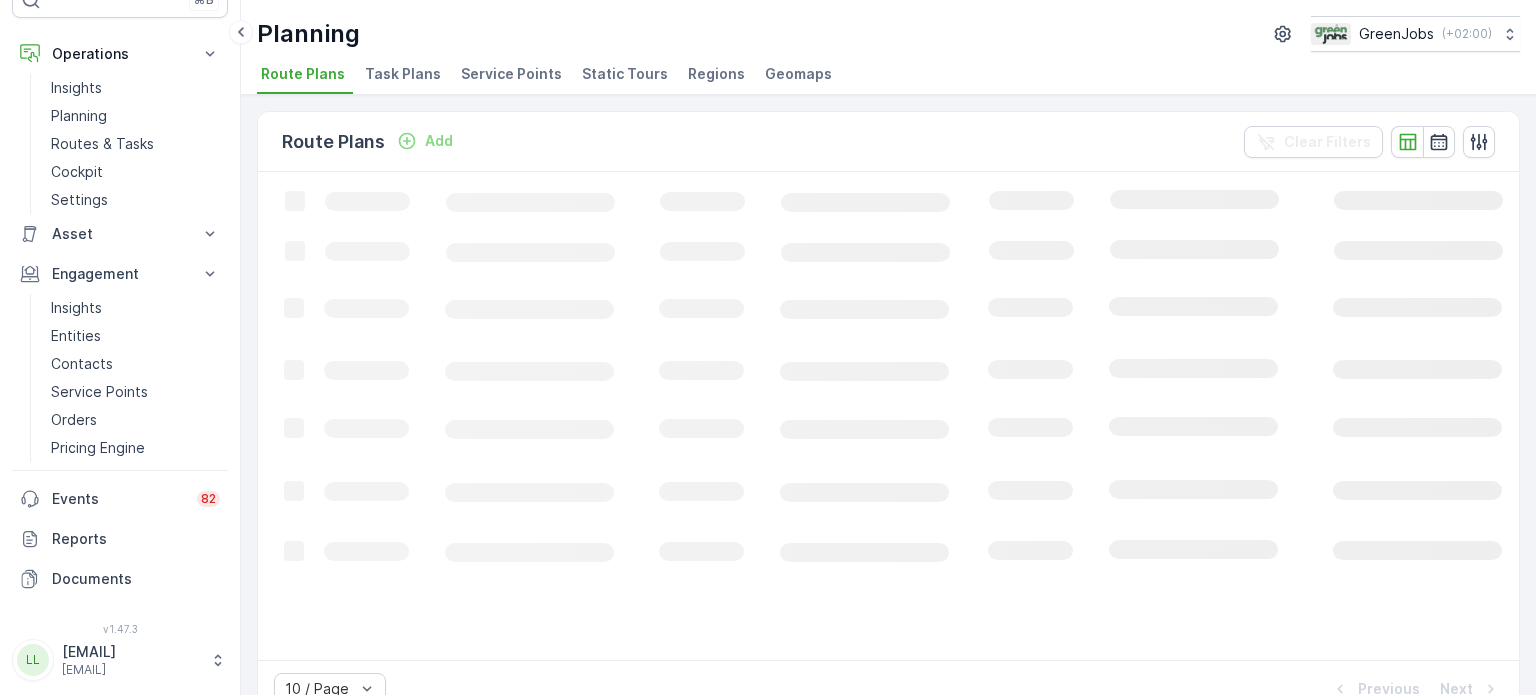 click on "Service Points" at bounding box center [511, 74] 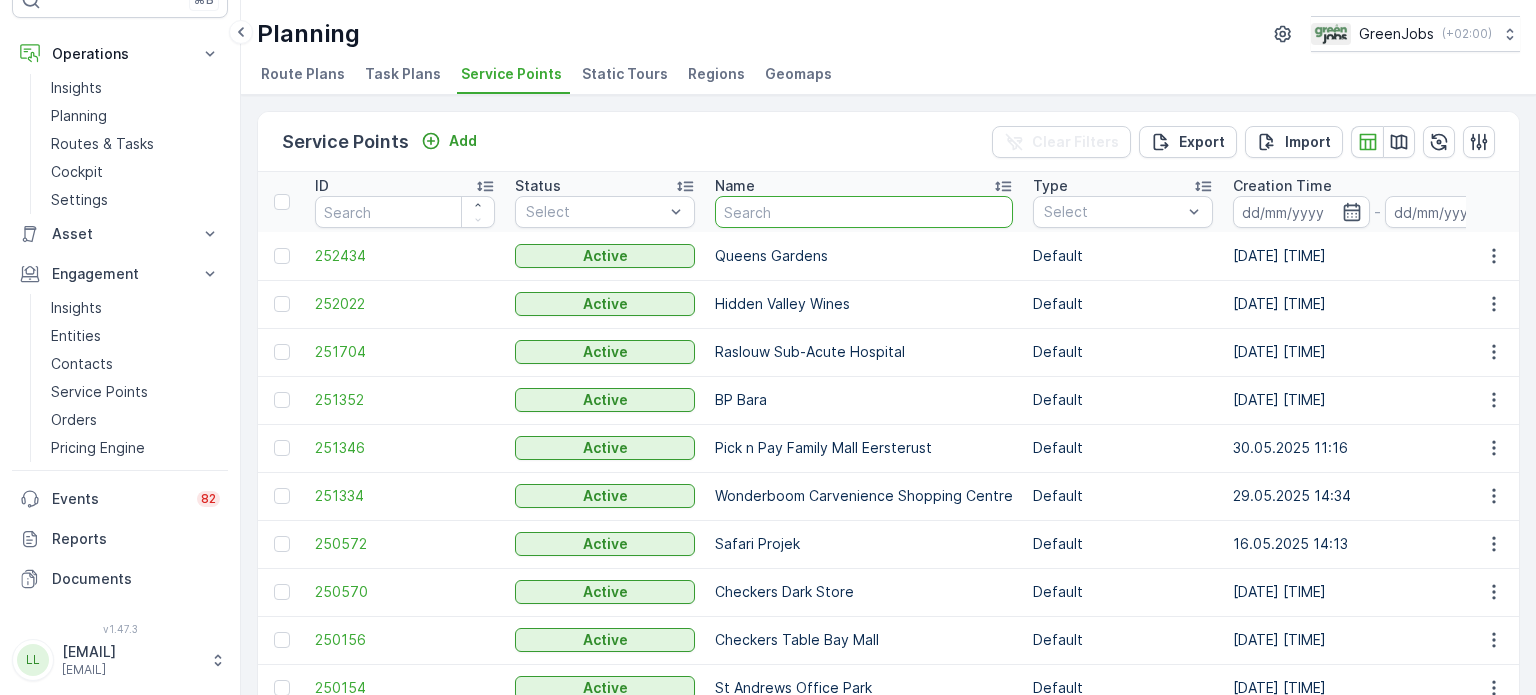 click at bounding box center [864, 212] 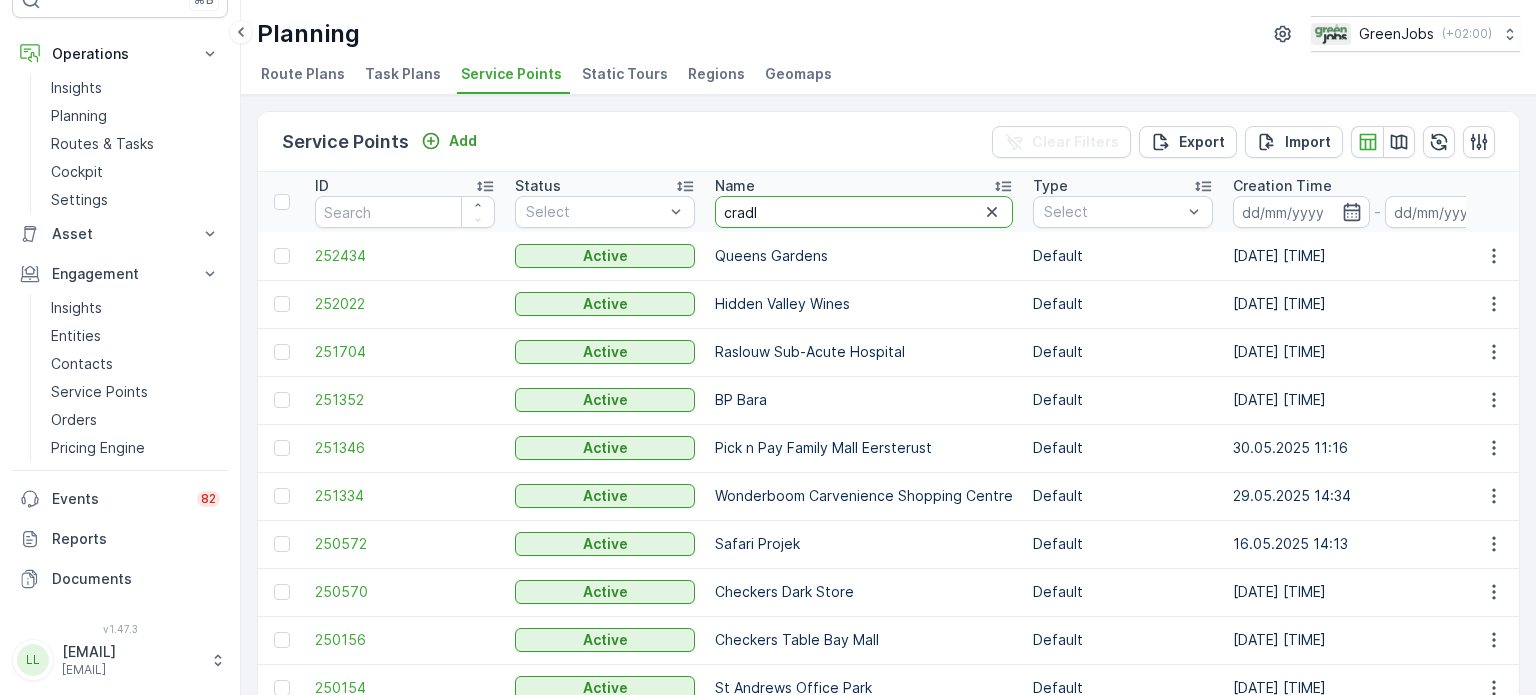 type on "cradle" 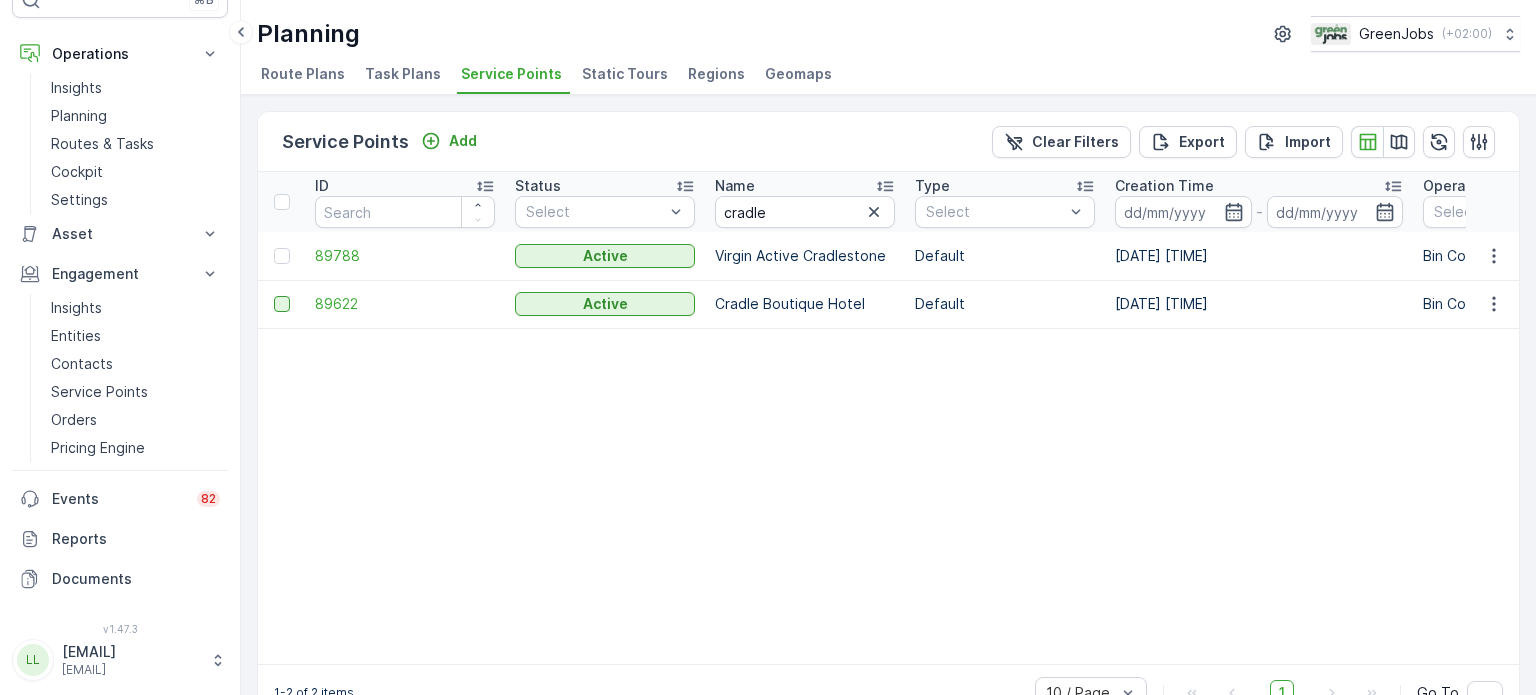click at bounding box center (282, 304) 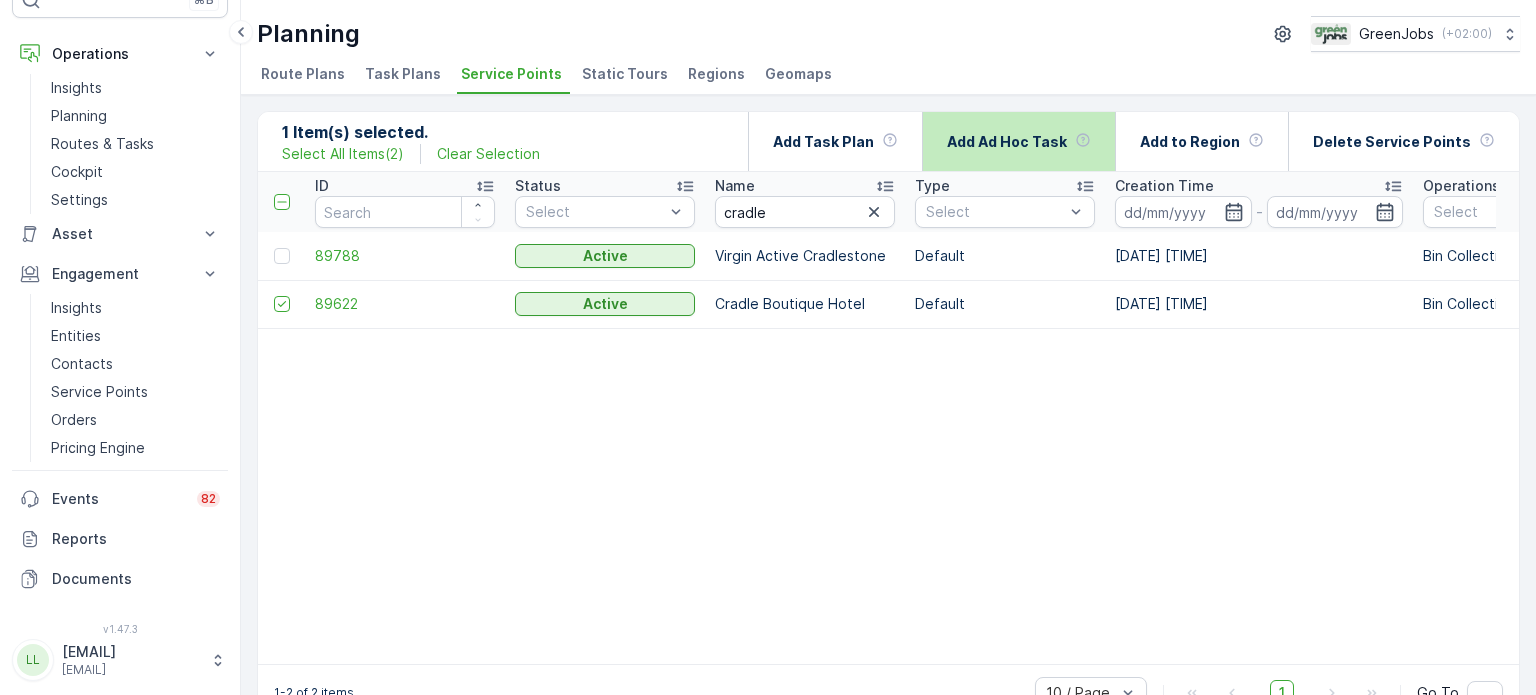 click on "Add Ad Hoc Task" at bounding box center [1007, 142] 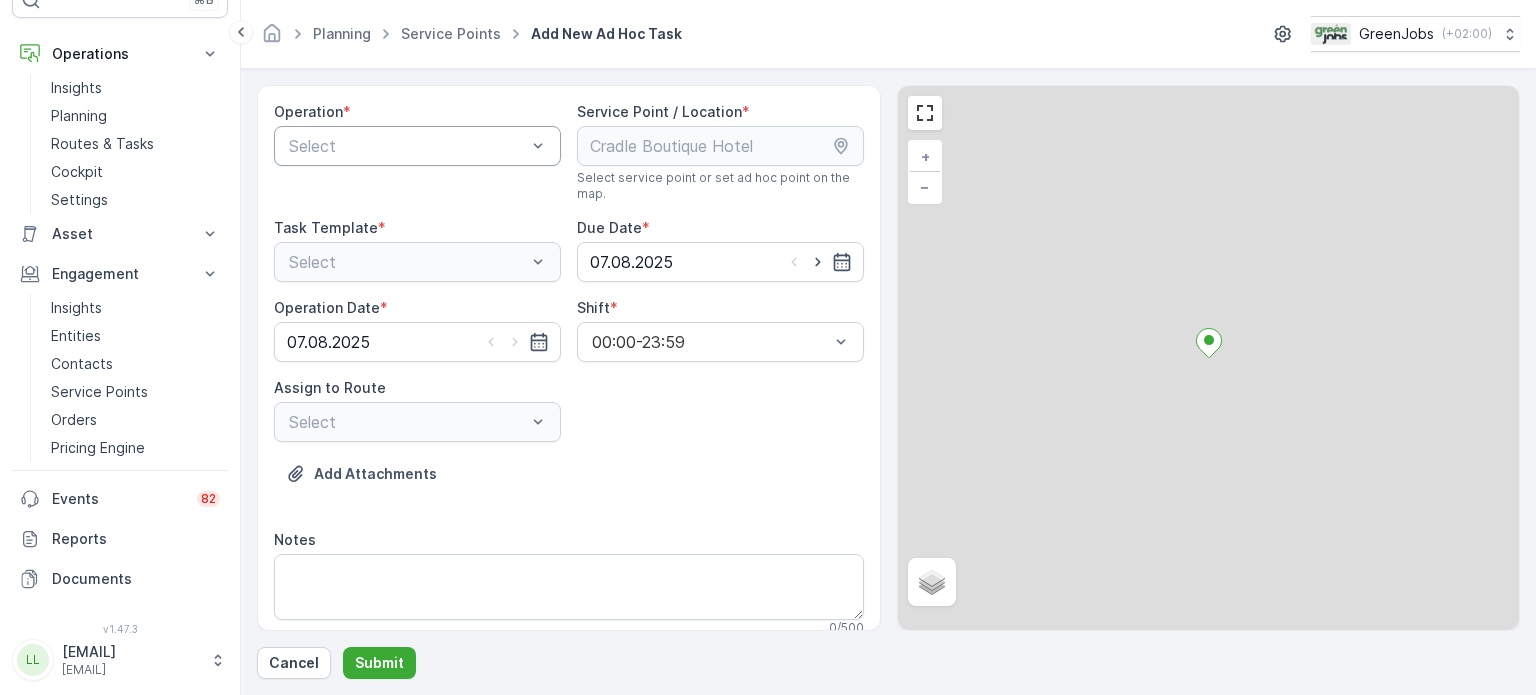 click at bounding box center [407, 146] 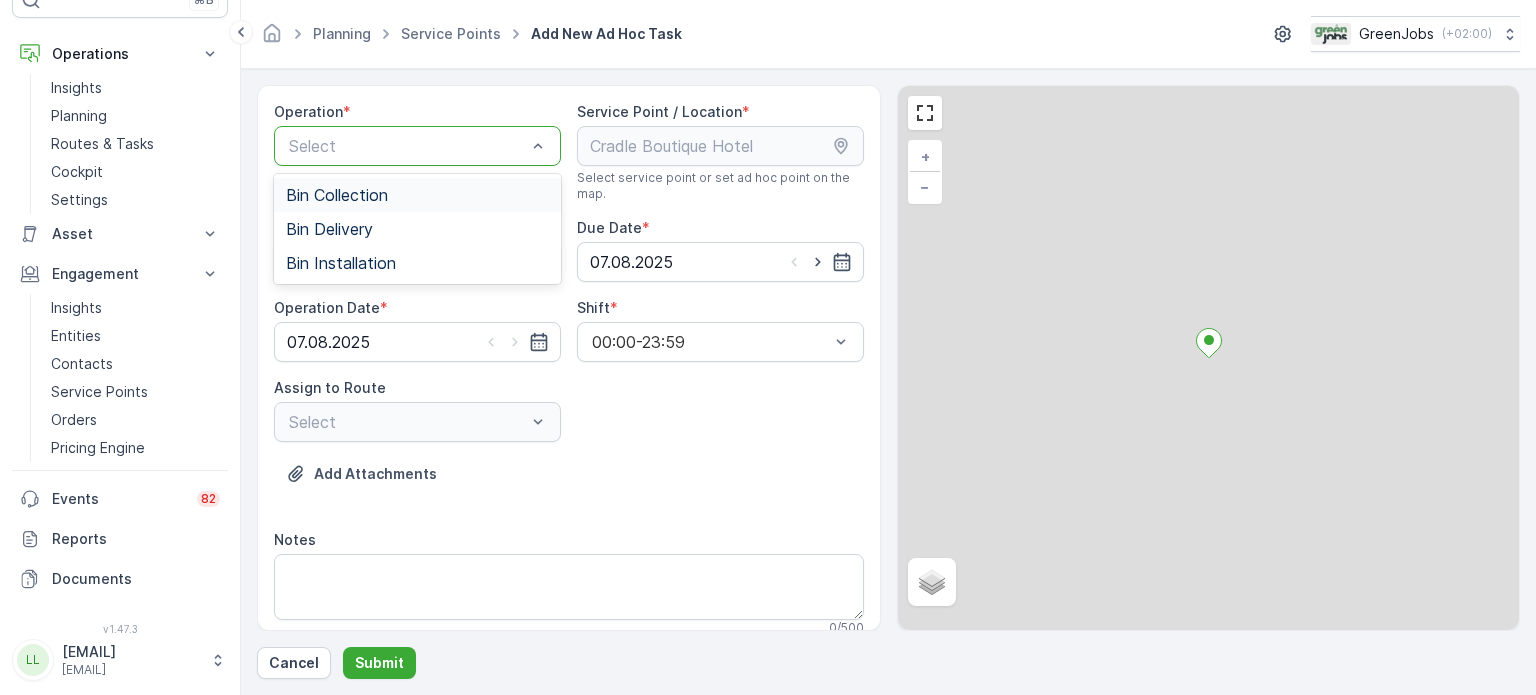 click on "Bin Collection" at bounding box center (337, 195) 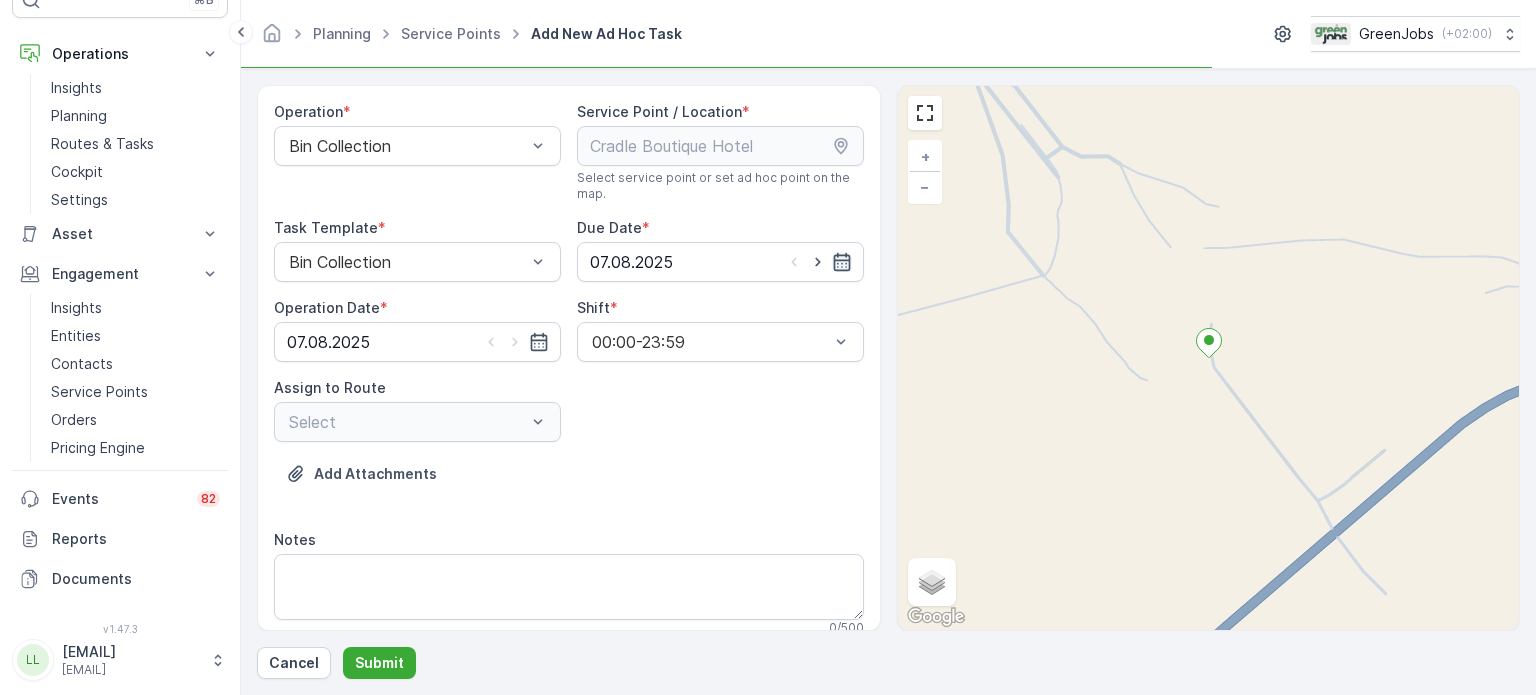 click 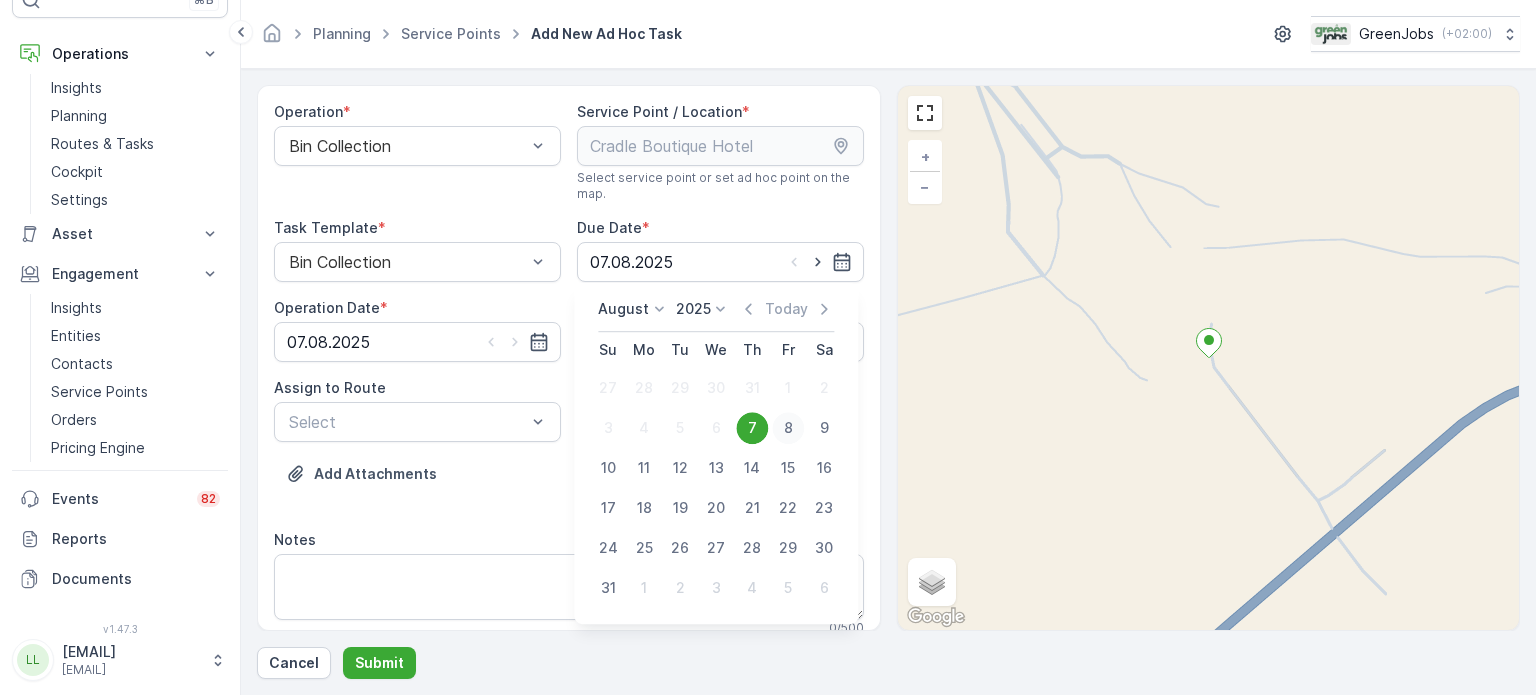 click on "8" at bounding box center [788, 428] 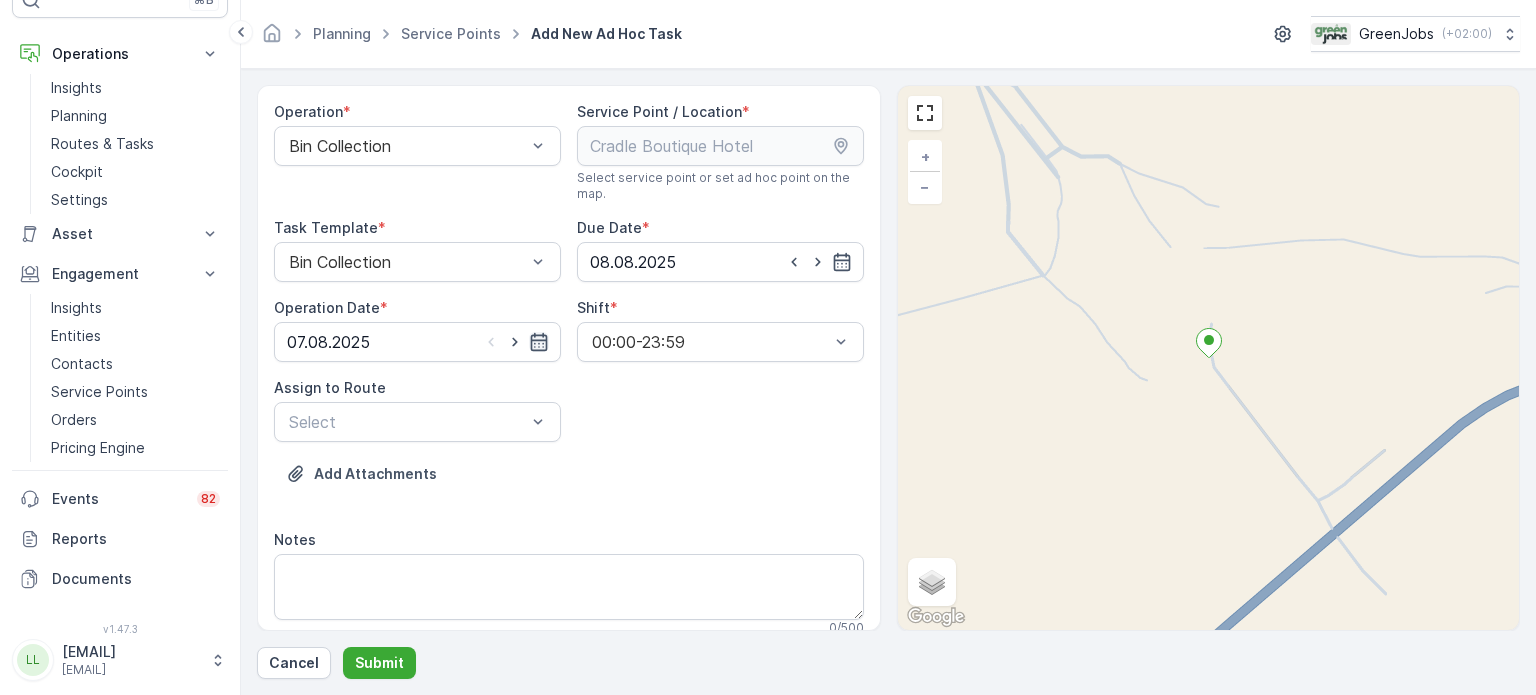 click 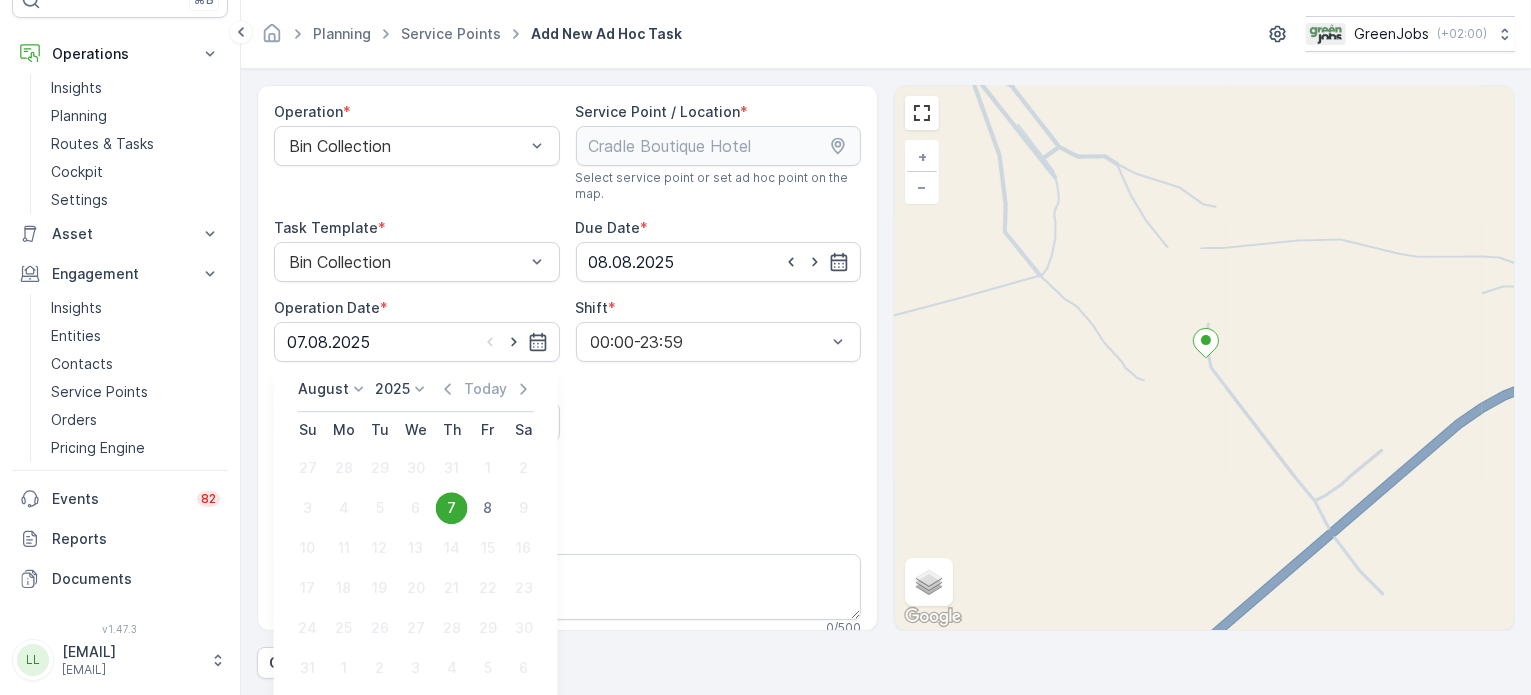 click on "8" at bounding box center (488, 508) 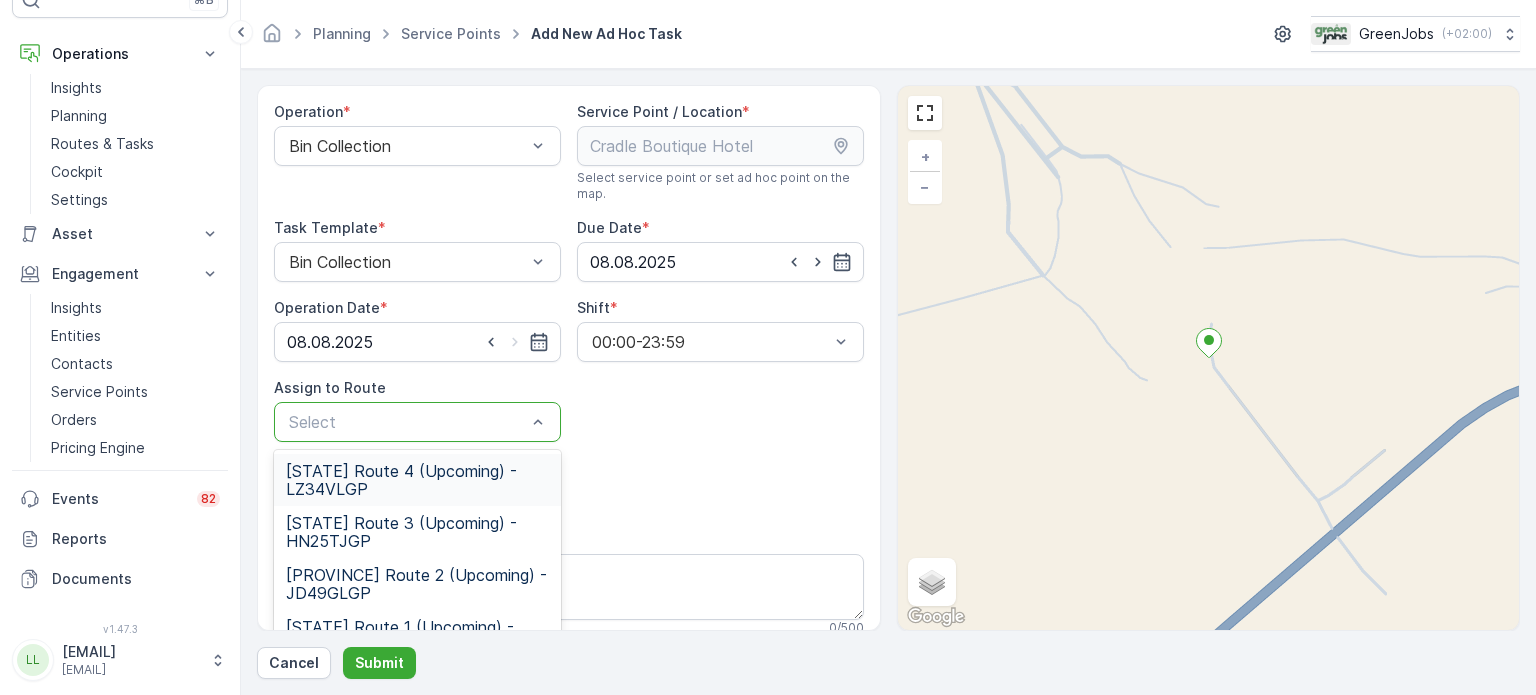 click at bounding box center (407, 422) 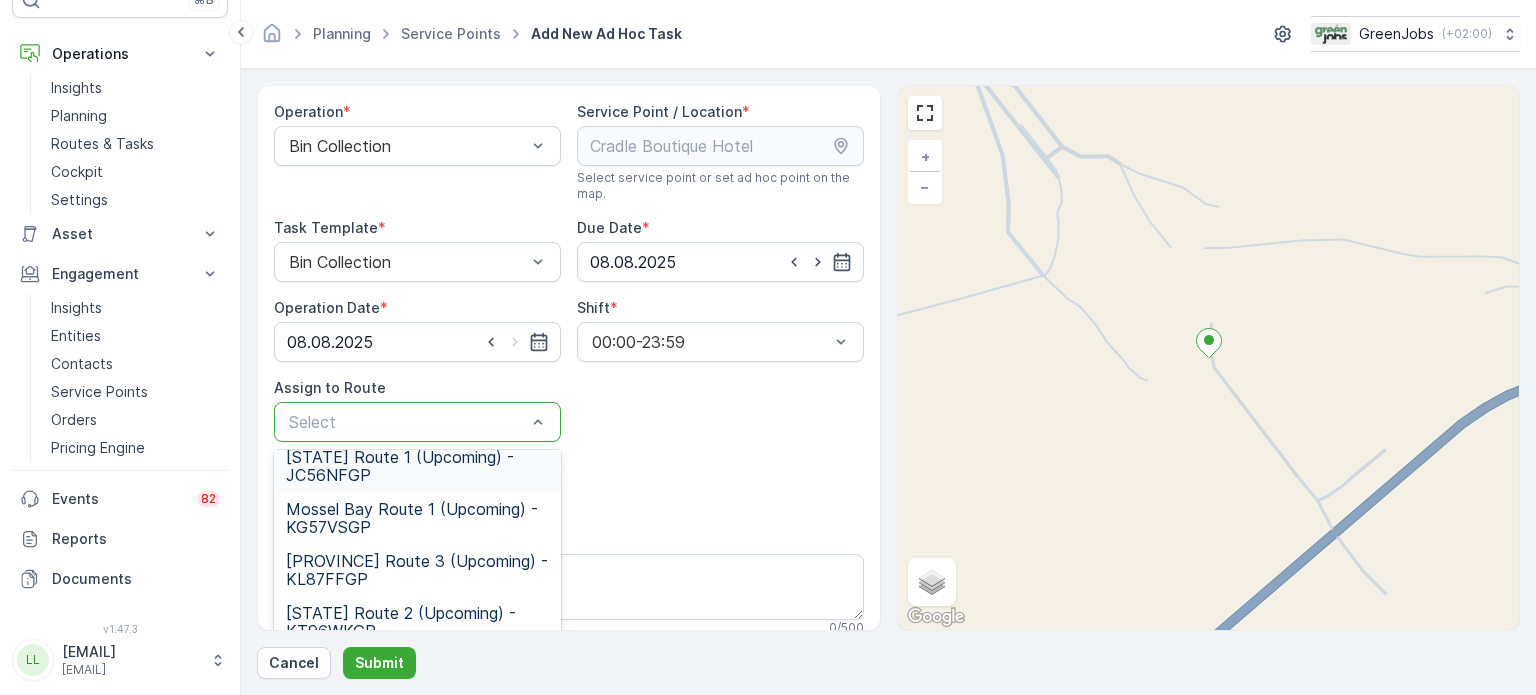 scroll, scrollTop: 200, scrollLeft: 0, axis: vertical 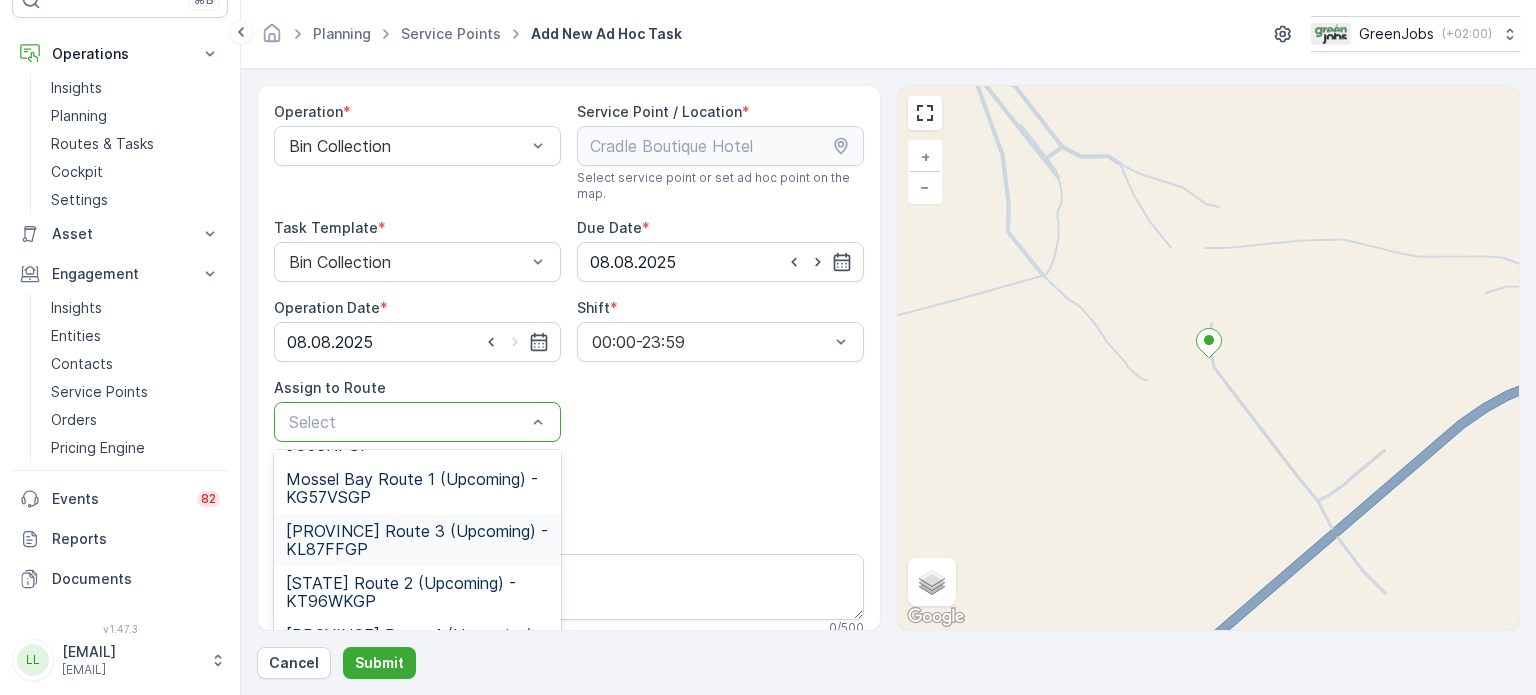 click on "[PROVINCE] Route 3 (Upcoming) - KL87FFGP" at bounding box center [417, 540] 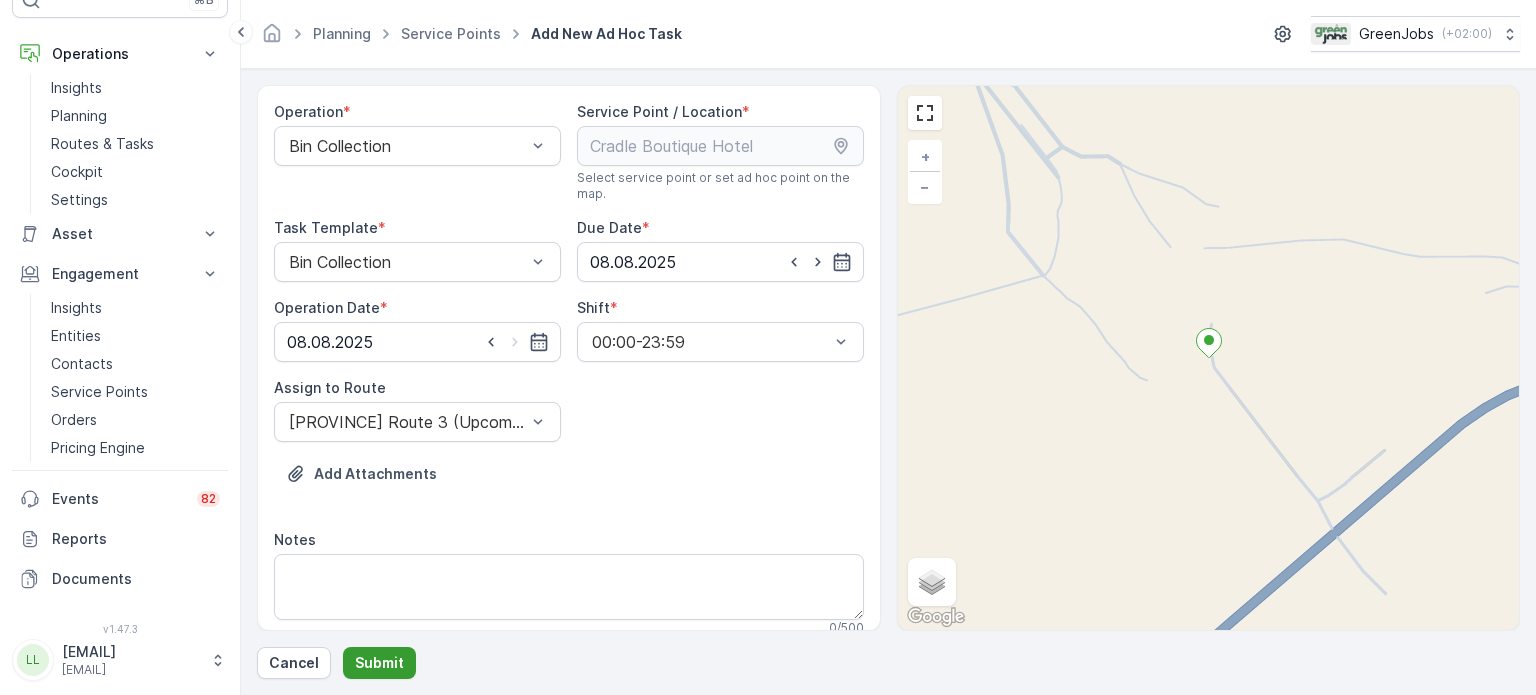 click on "Submit" at bounding box center [379, 663] 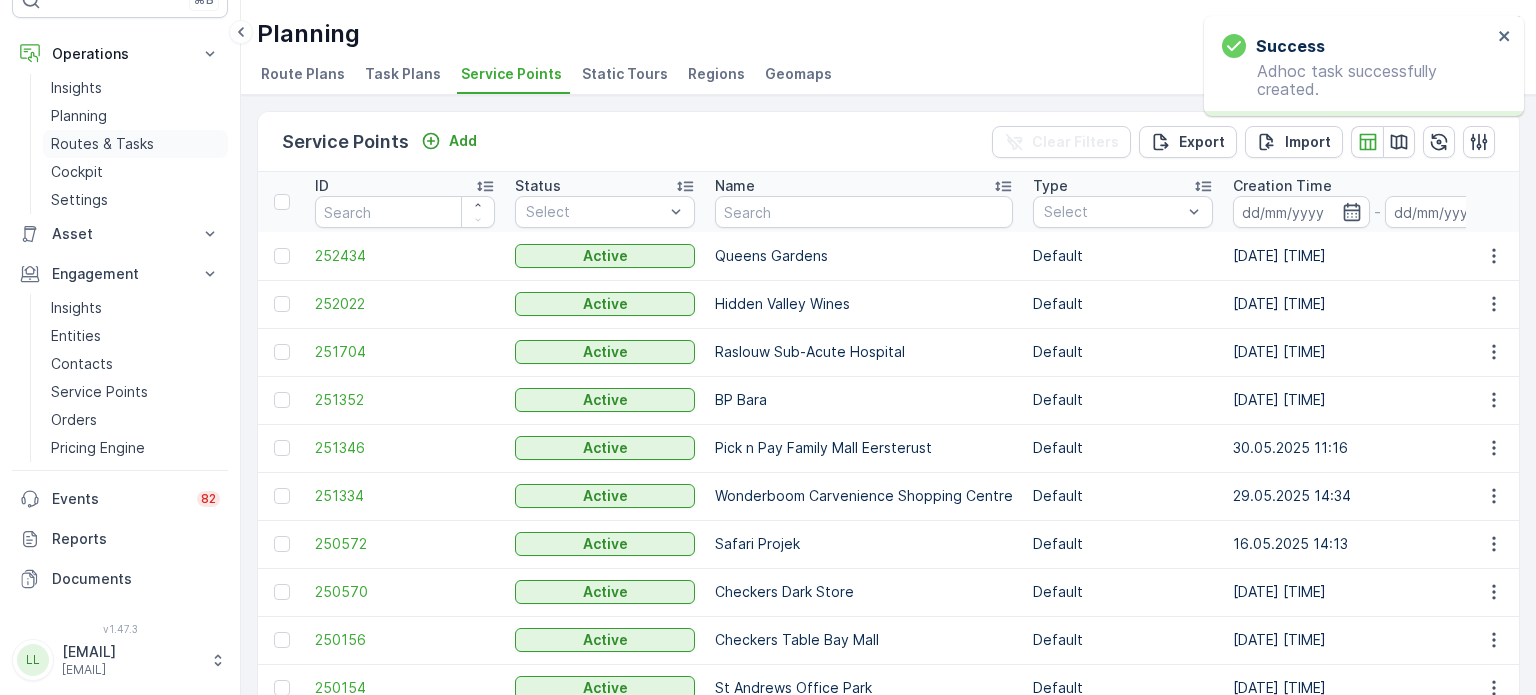 click on "Routes & Tasks" at bounding box center [102, 144] 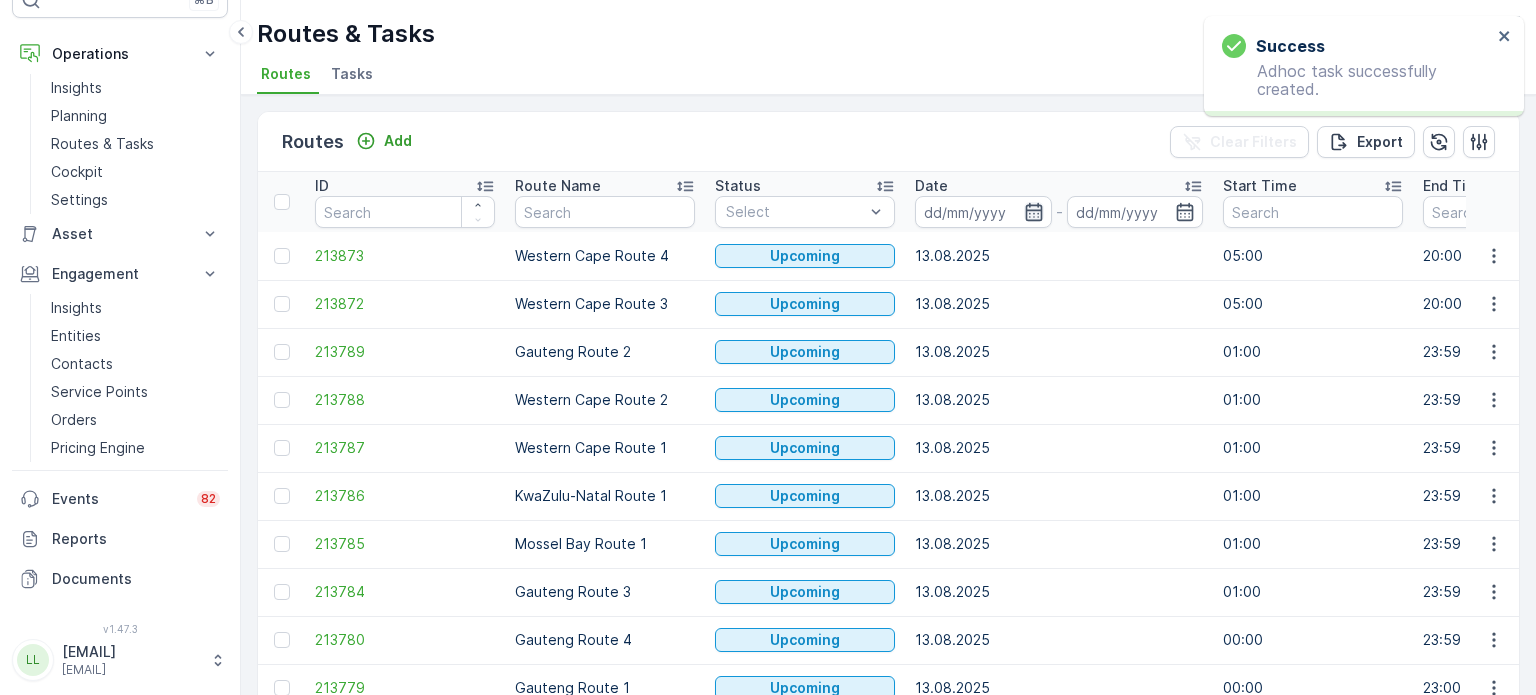 click 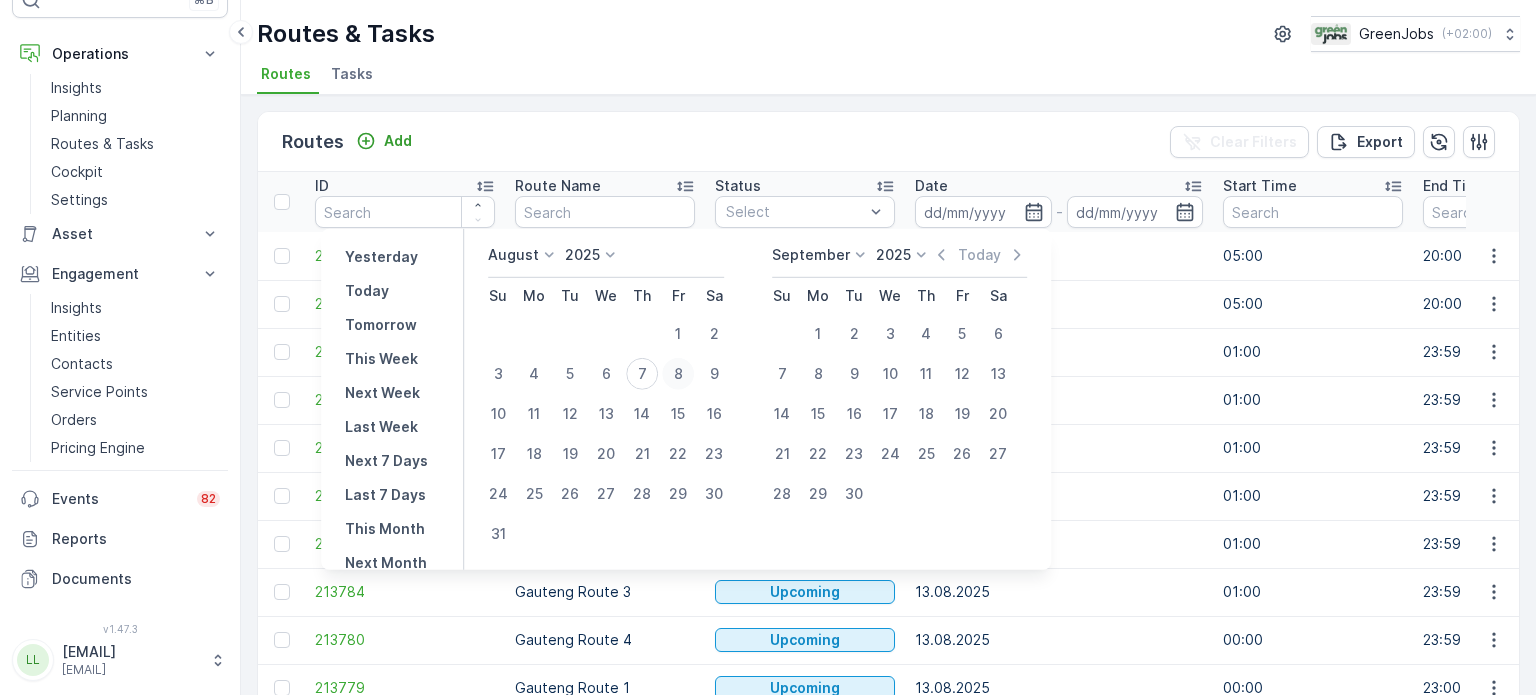 click on "8" at bounding box center [678, 374] 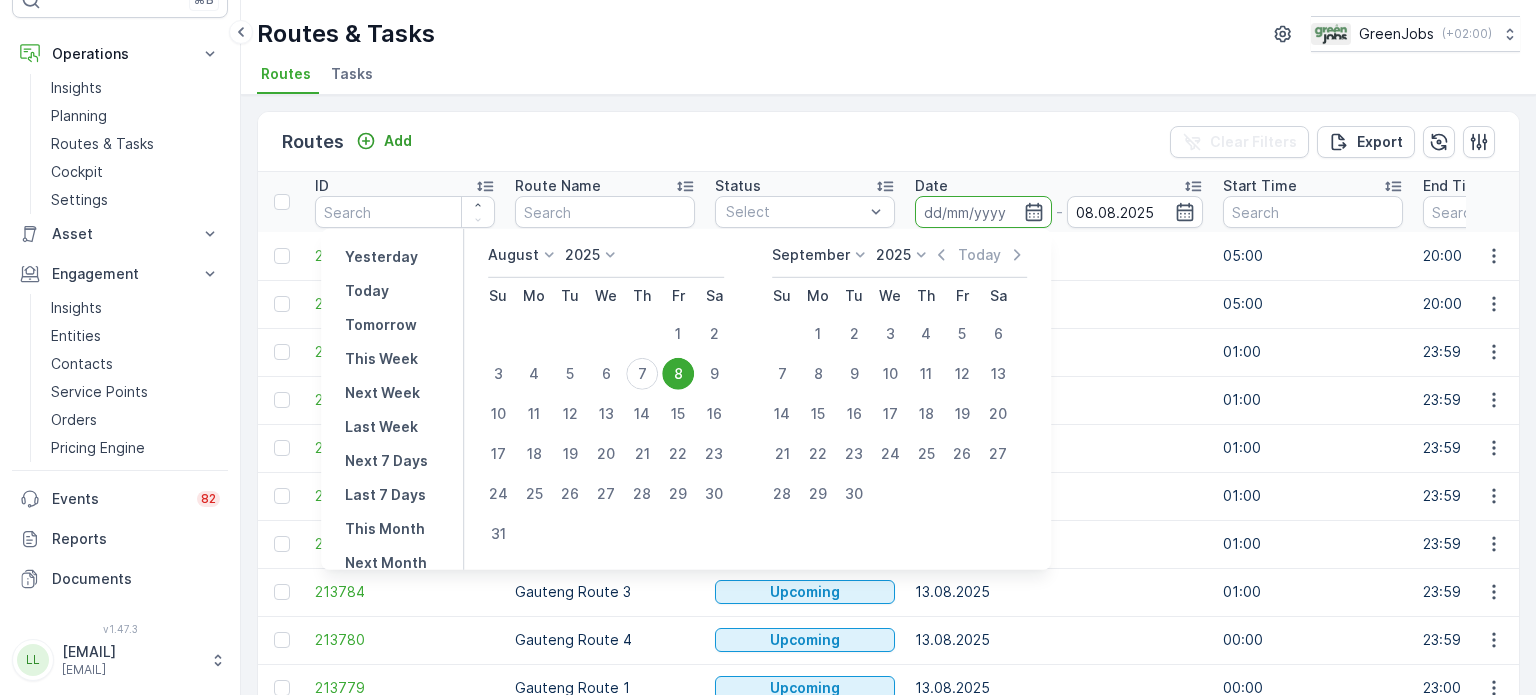 click on "8" at bounding box center [678, 374] 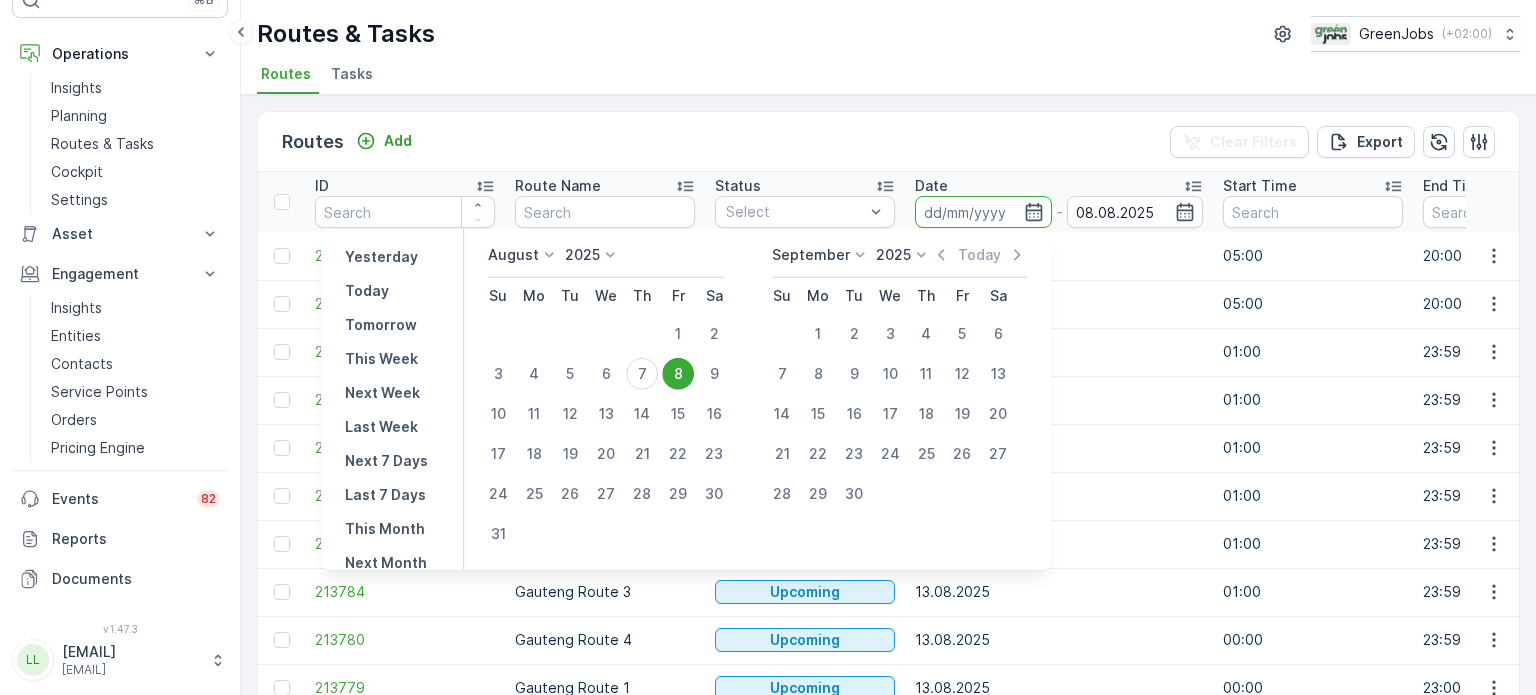 type on "08.08.2025" 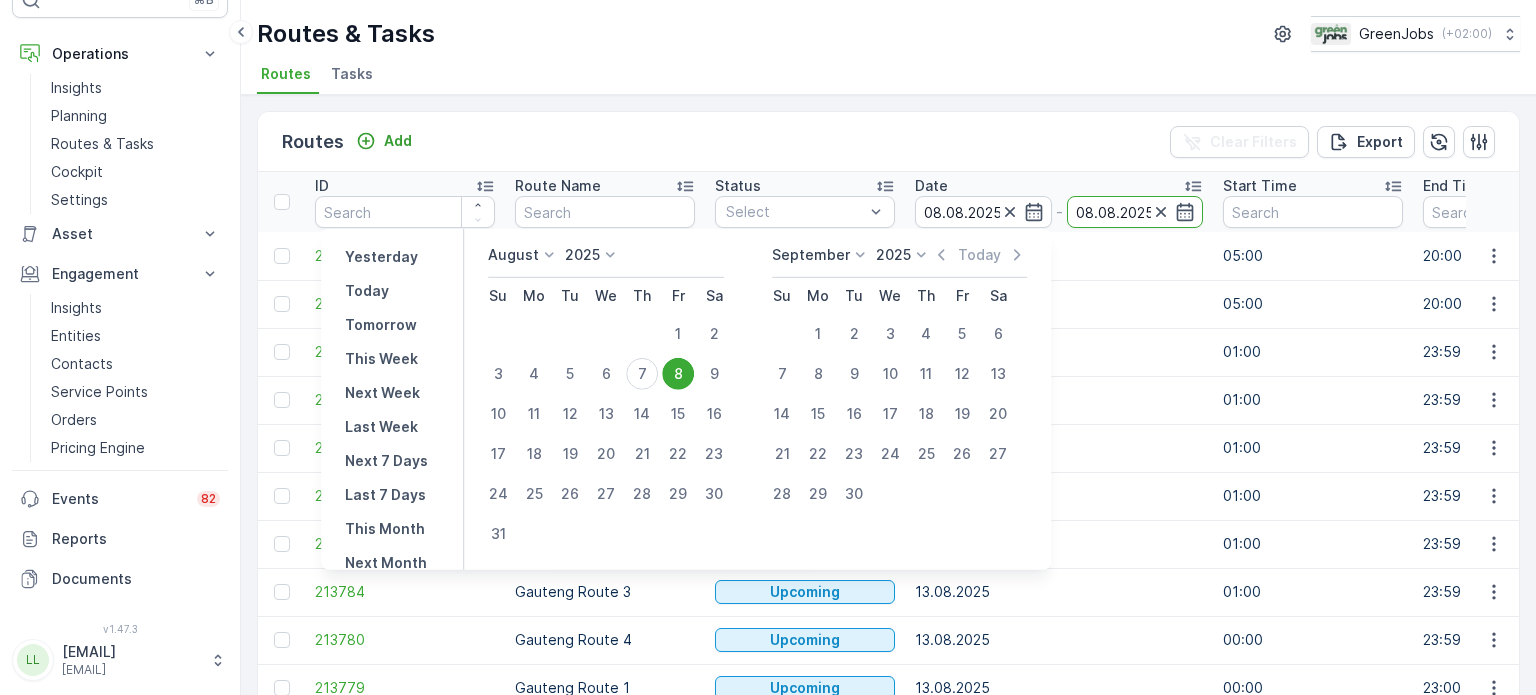 click on "8" at bounding box center (678, 374) 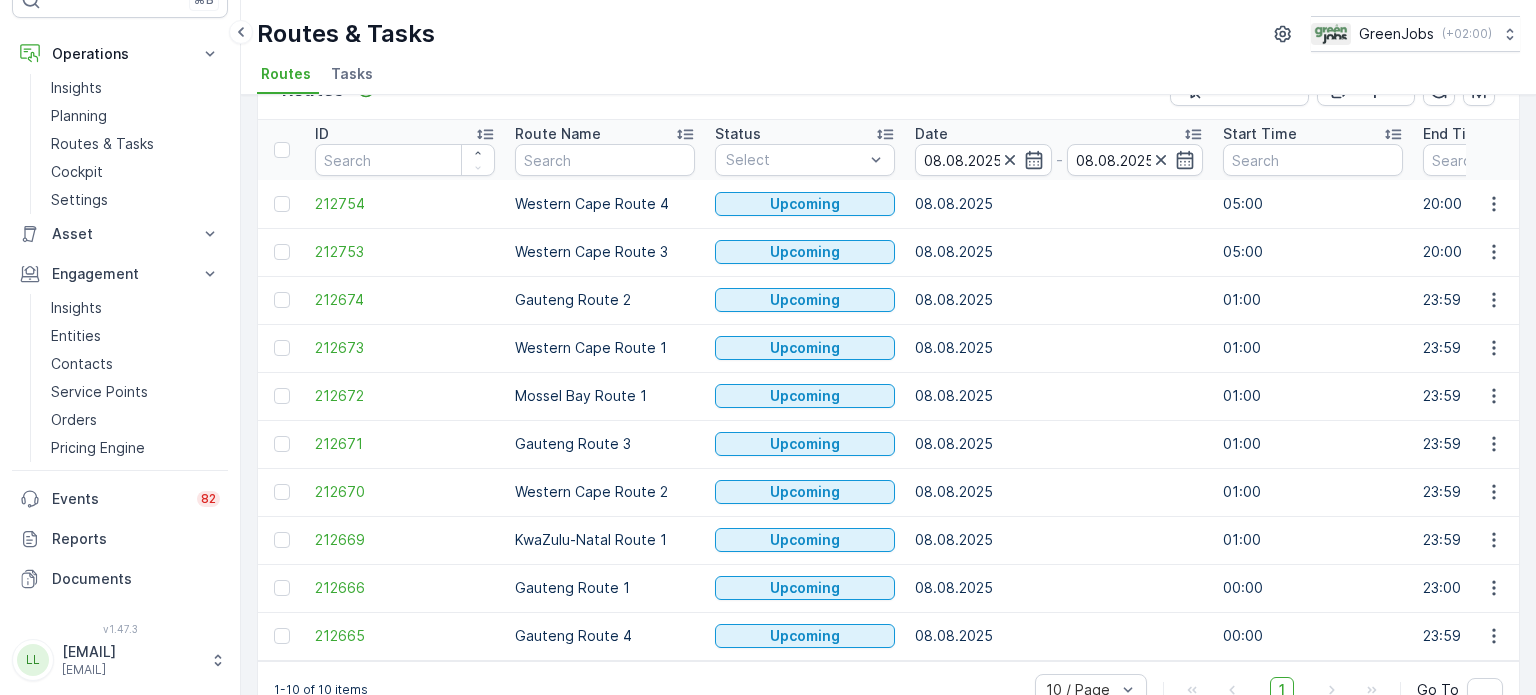 scroll, scrollTop: 99, scrollLeft: 0, axis: vertical 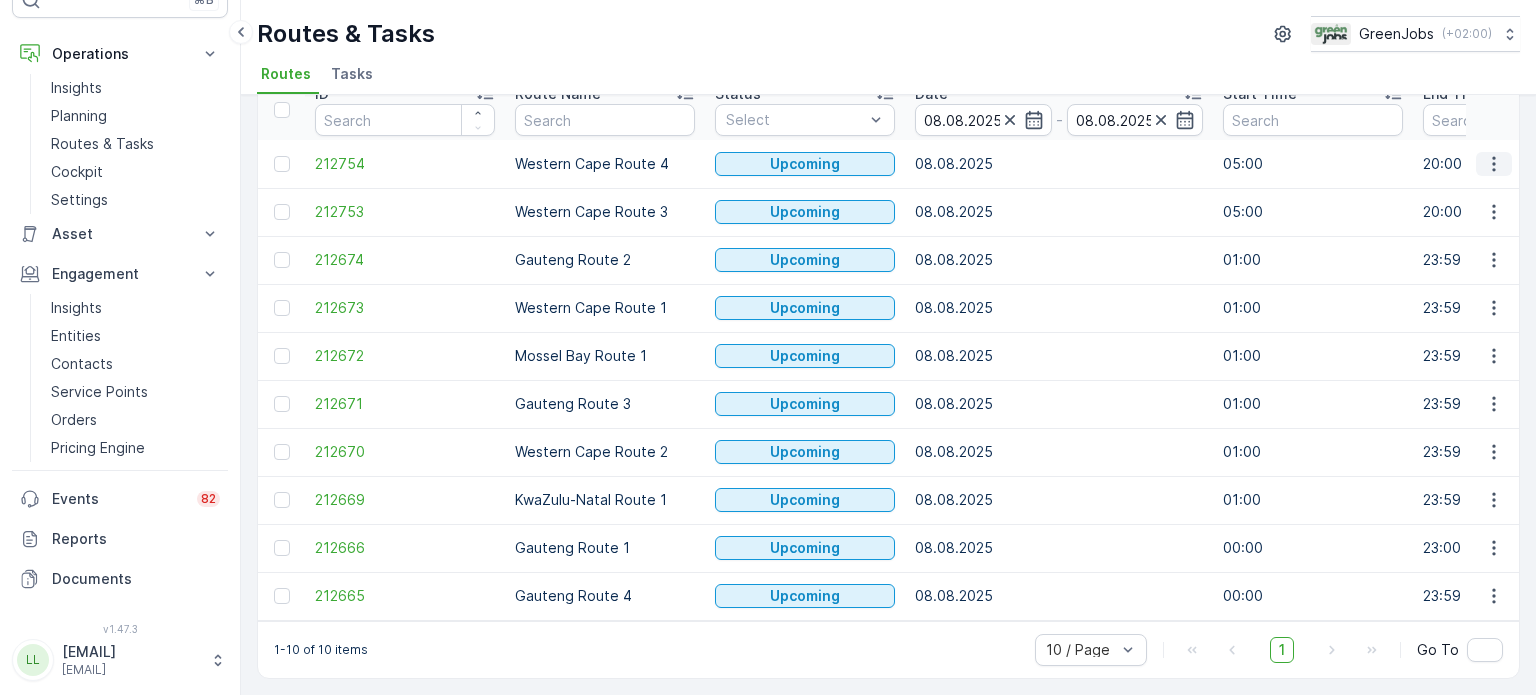 click 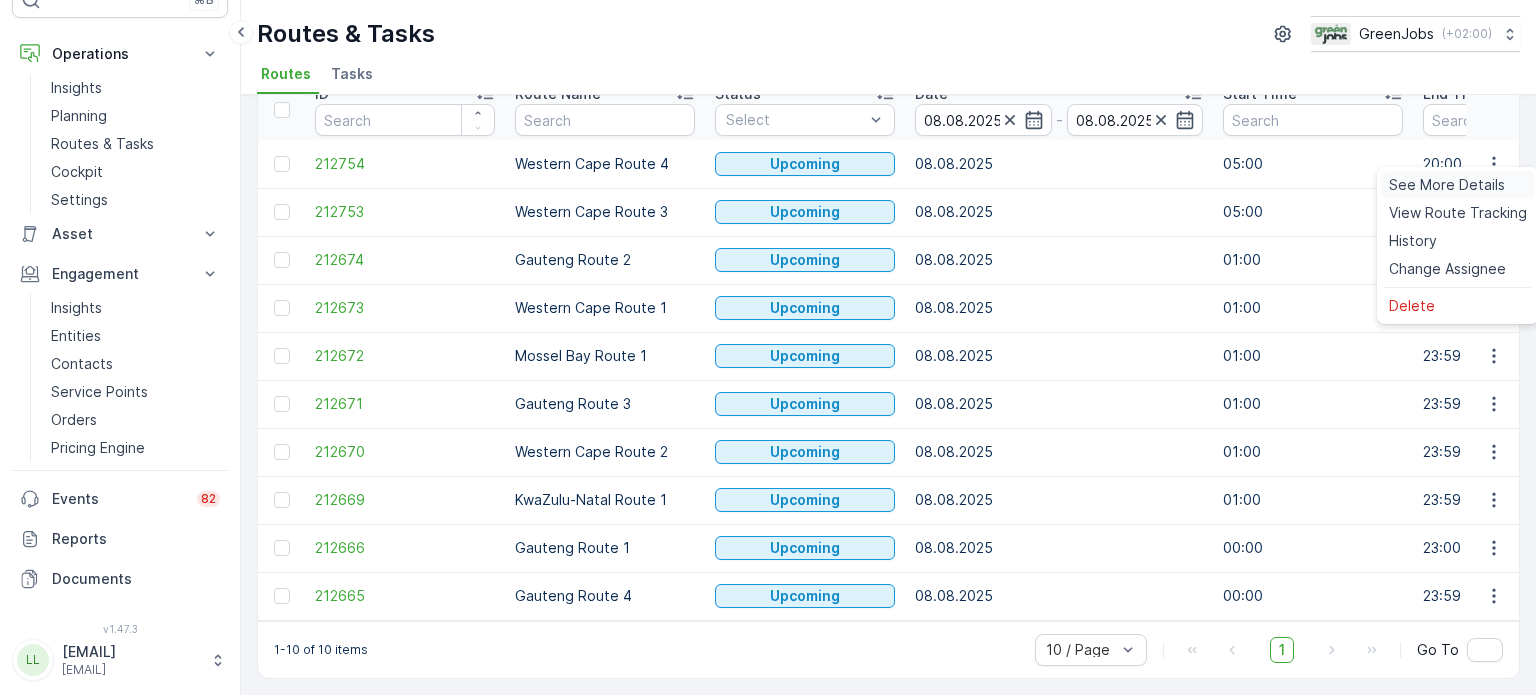 click on "See More Details" at bounding box center (1447, 185) 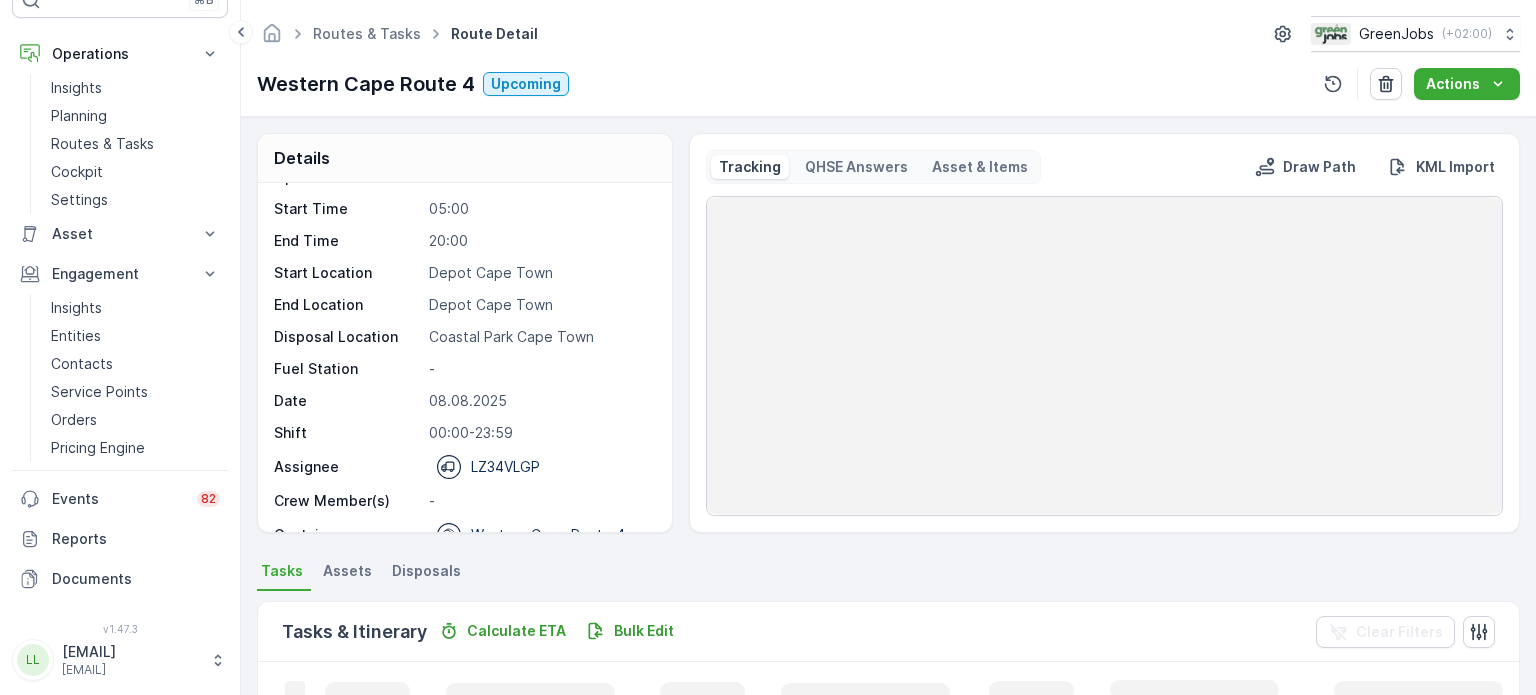 scroll, scrollTop: 62, scrollLeft: 0, axis: vertical 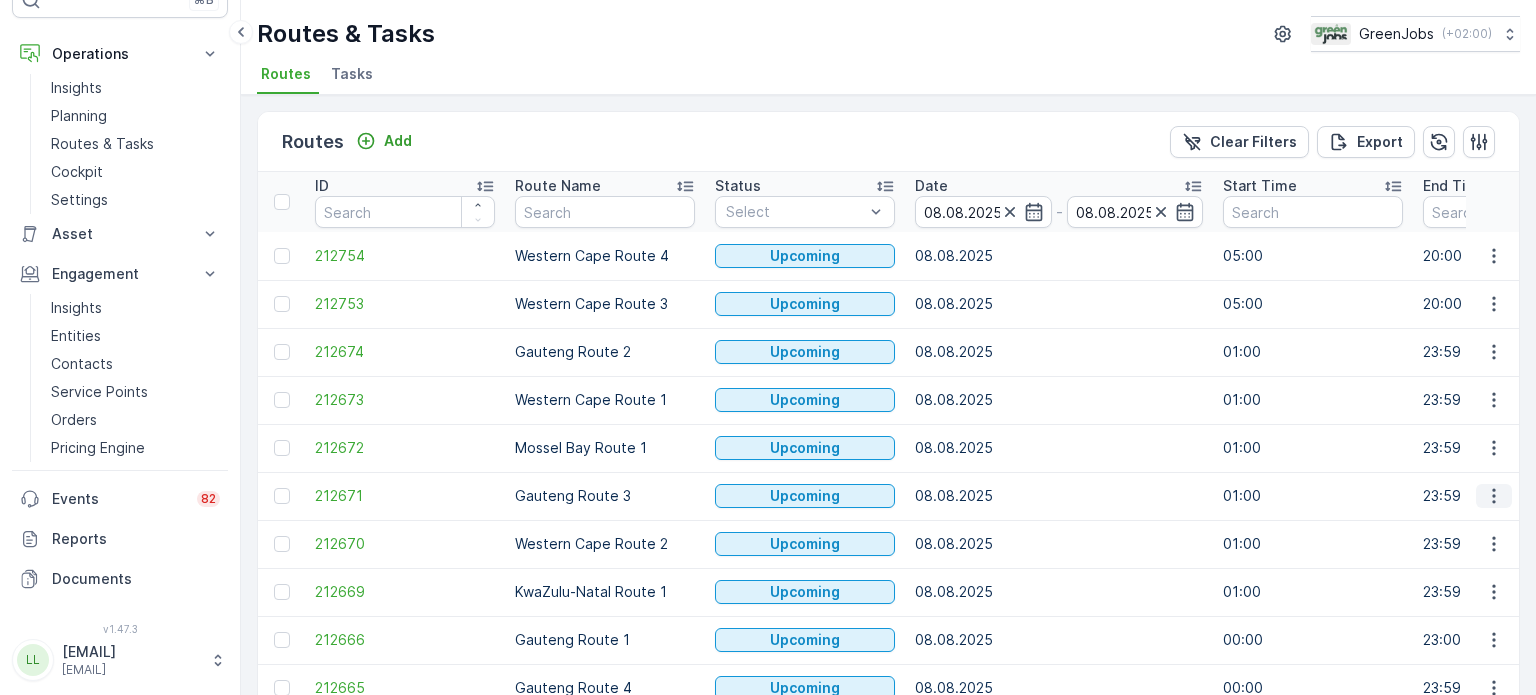 click 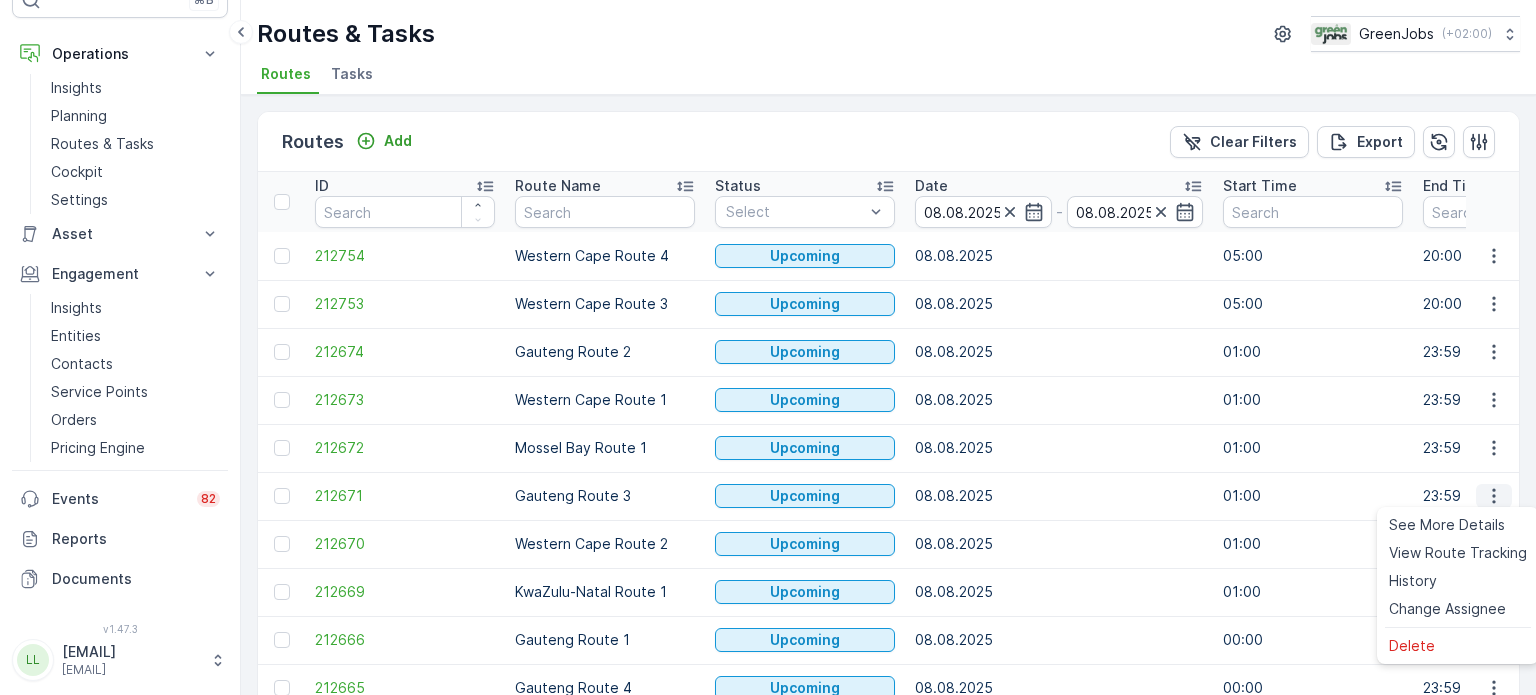 click on "See More Details" at bounding box center [1447, 525] 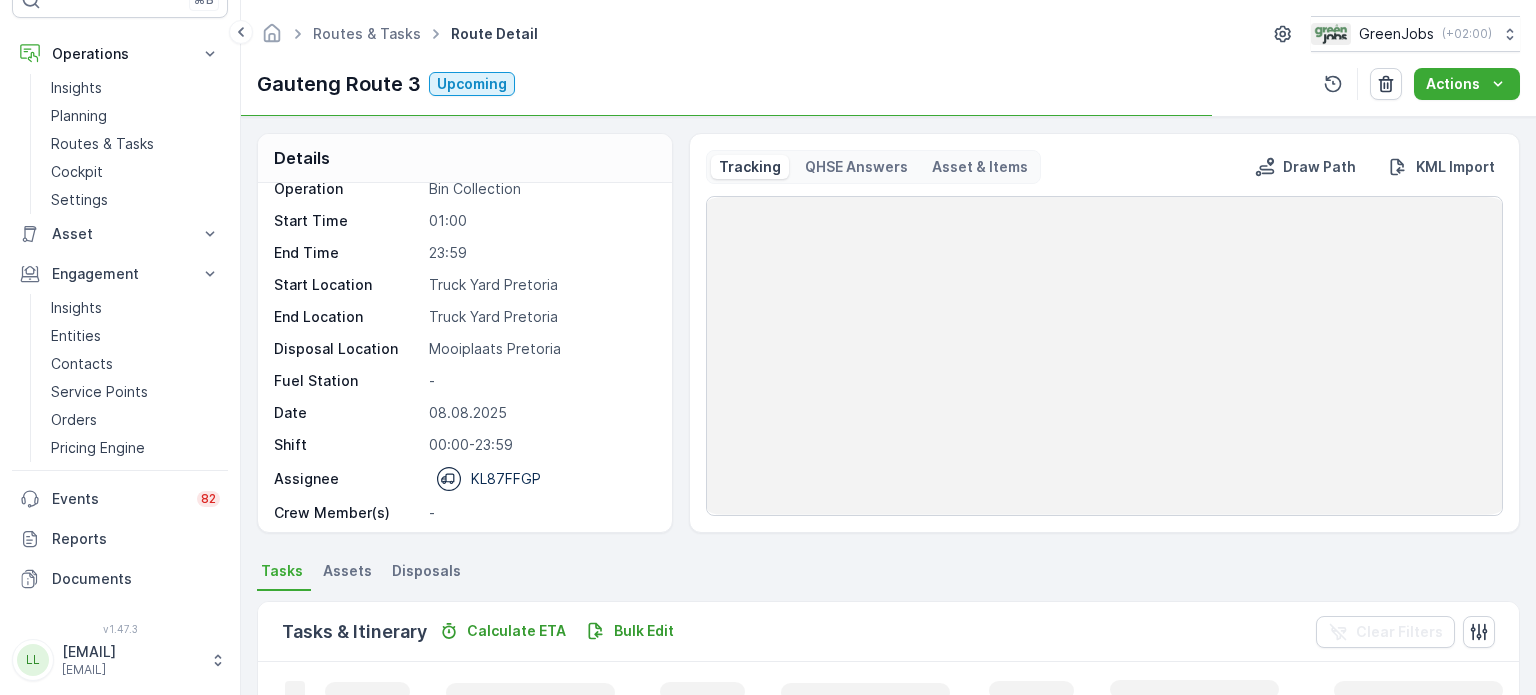 scroll, scrollTop: 26, scrollLeft: 0, axis: vertical 